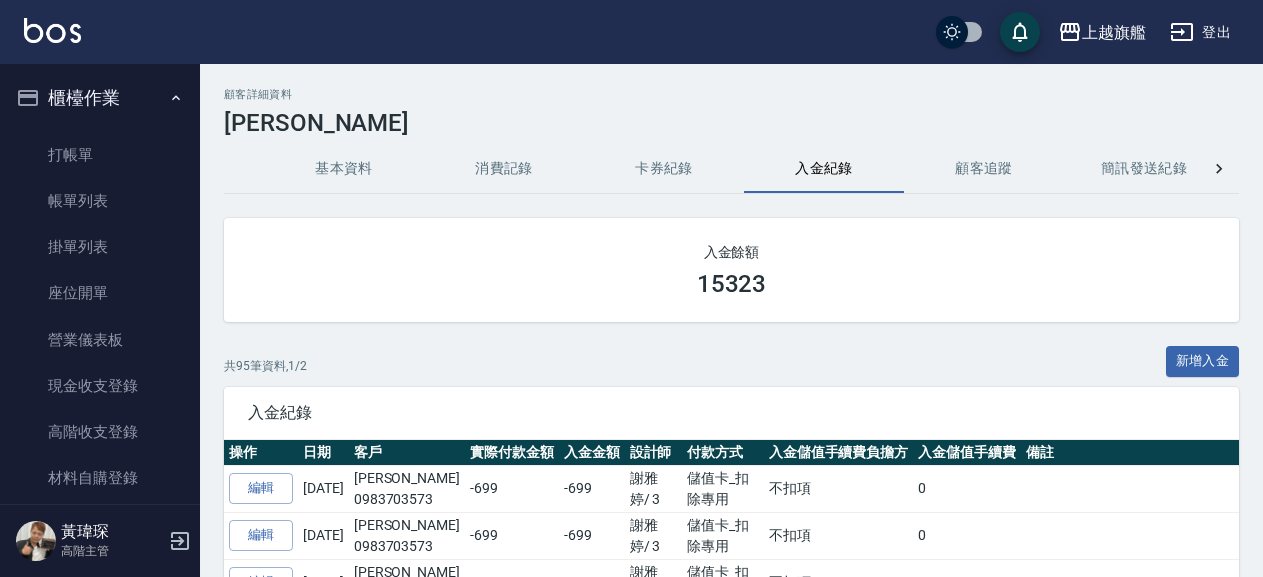 scroll, scrollTop: 0, scrollLeft: 0, axis: both 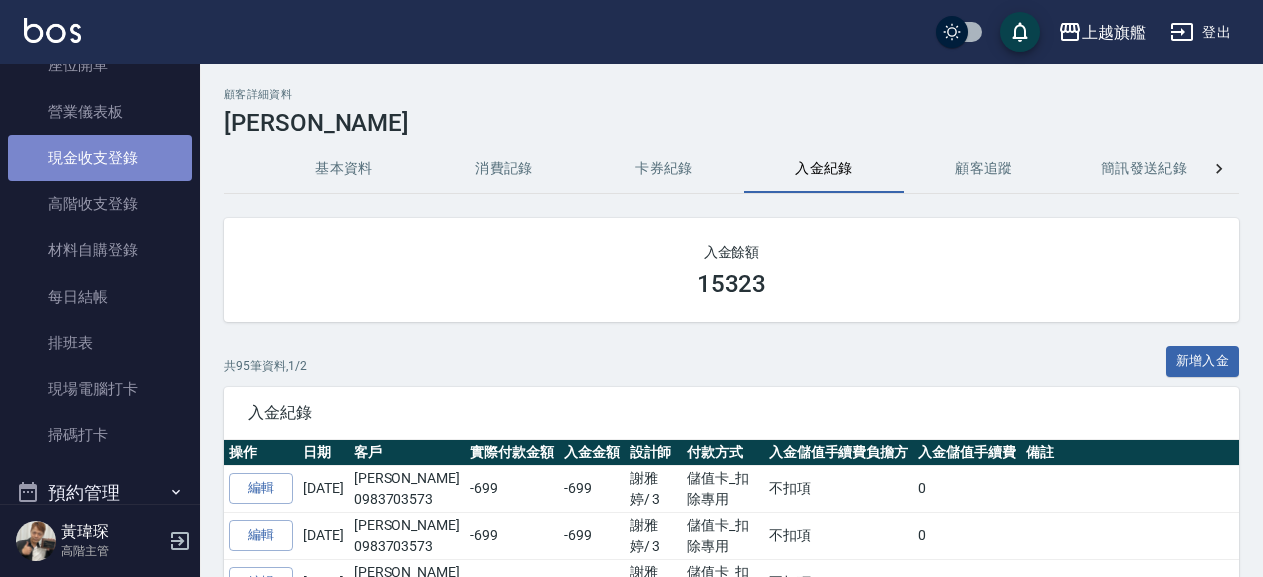 click on "現金收支登錄" at bounding box center [100, 158] 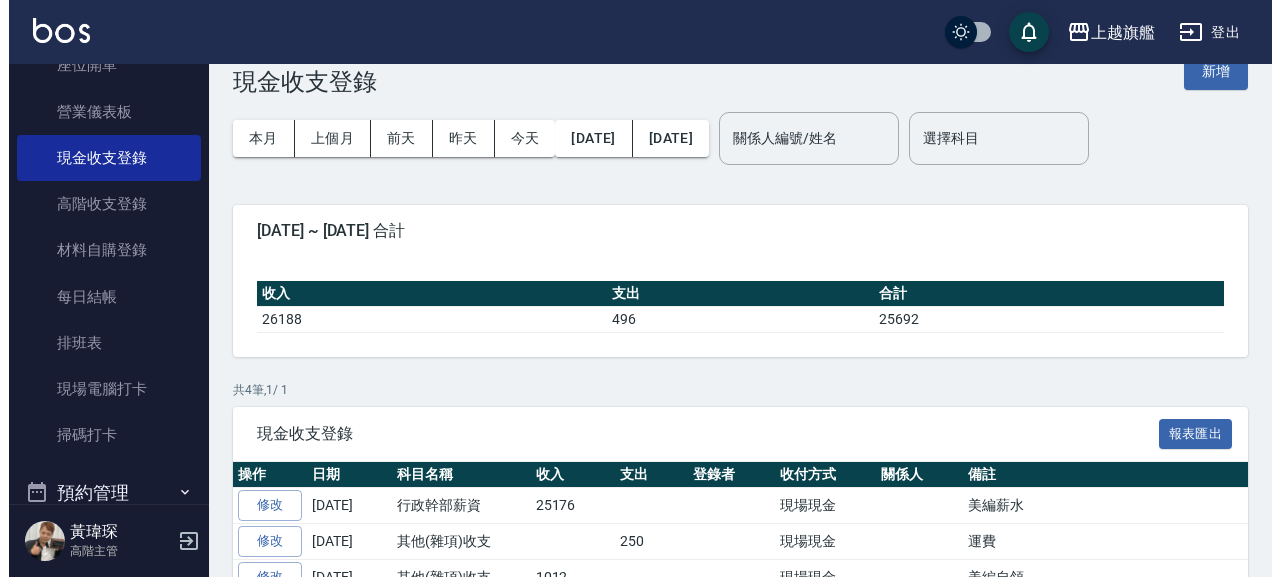 scroll, scrollTop: 0, scrollLeft: 0, axis: both 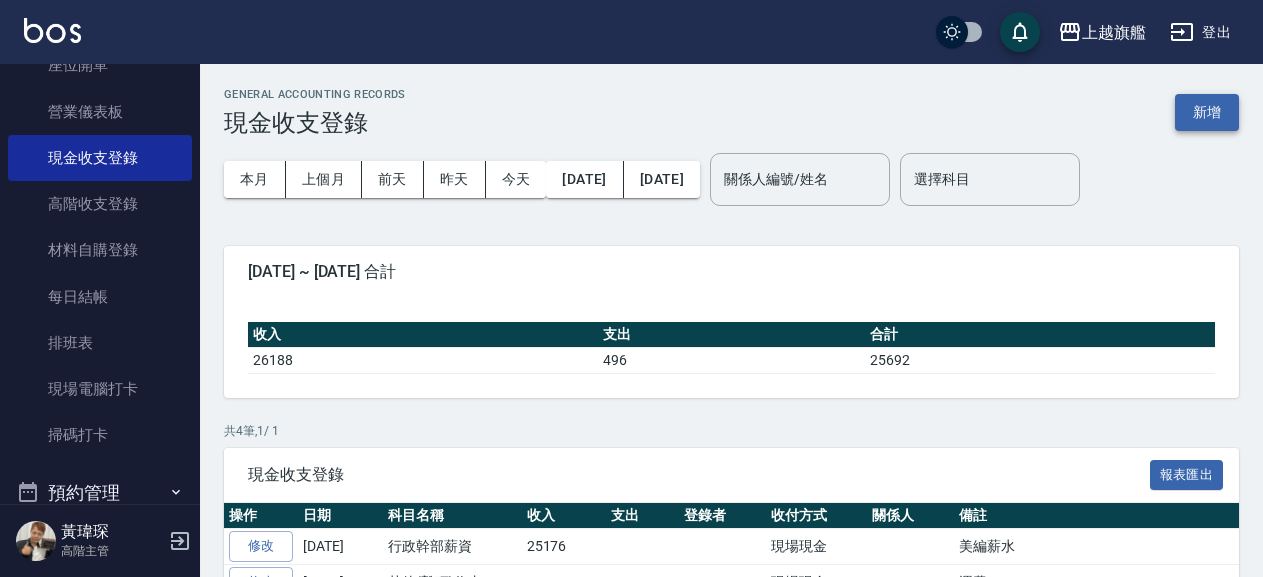 click on "新增" at bounding box center [1207, 112] 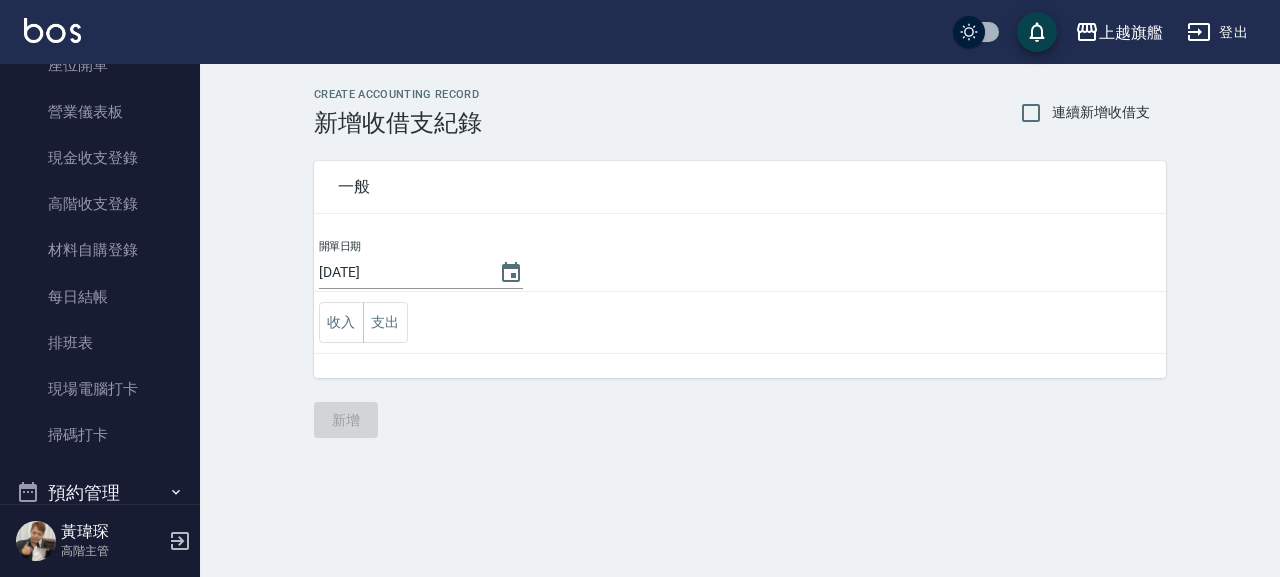 scroll, scrollTop: 0, scrollLeft: 0, axis: both 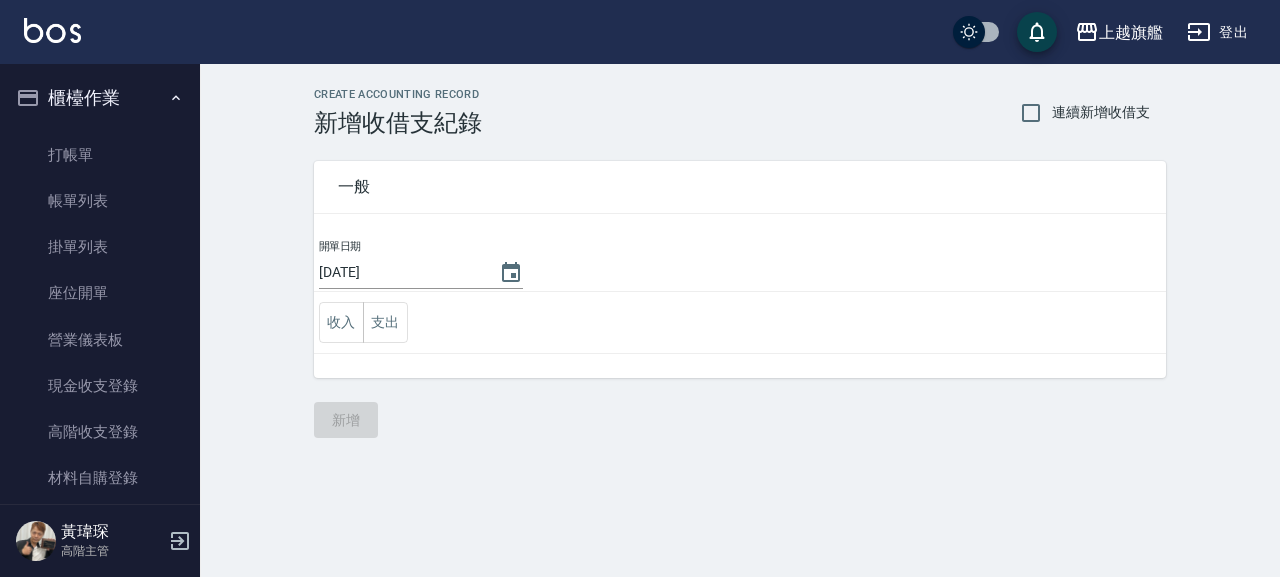 click on "櫃檯作業" at bounding box center (100, 98) 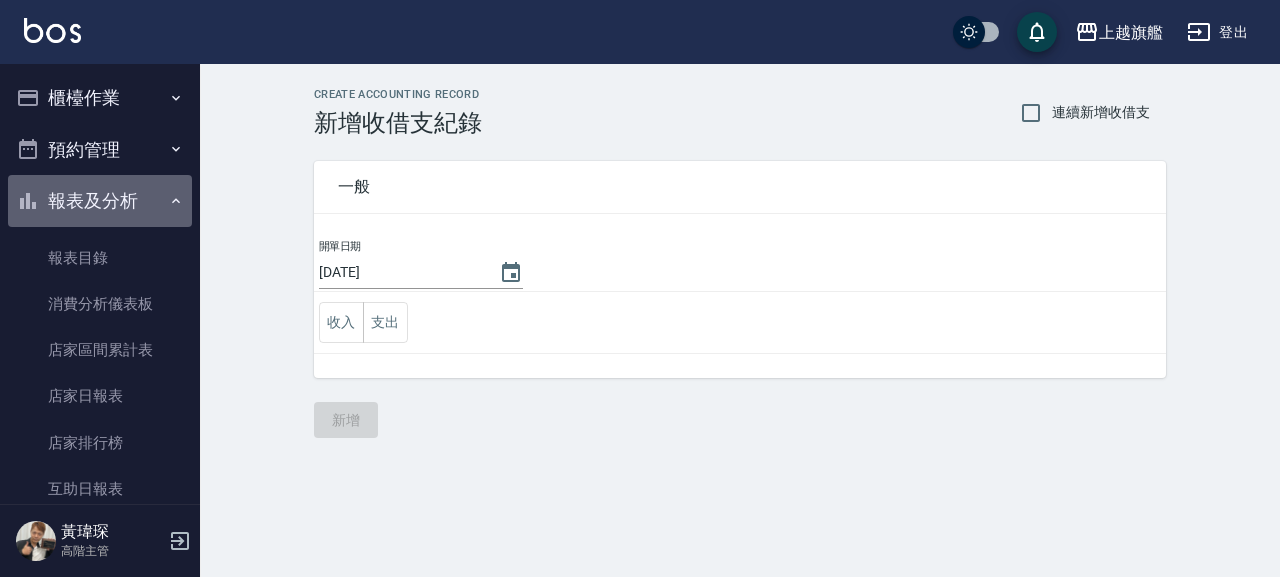 click on "報表及分析" at bounding box center (100, 201) 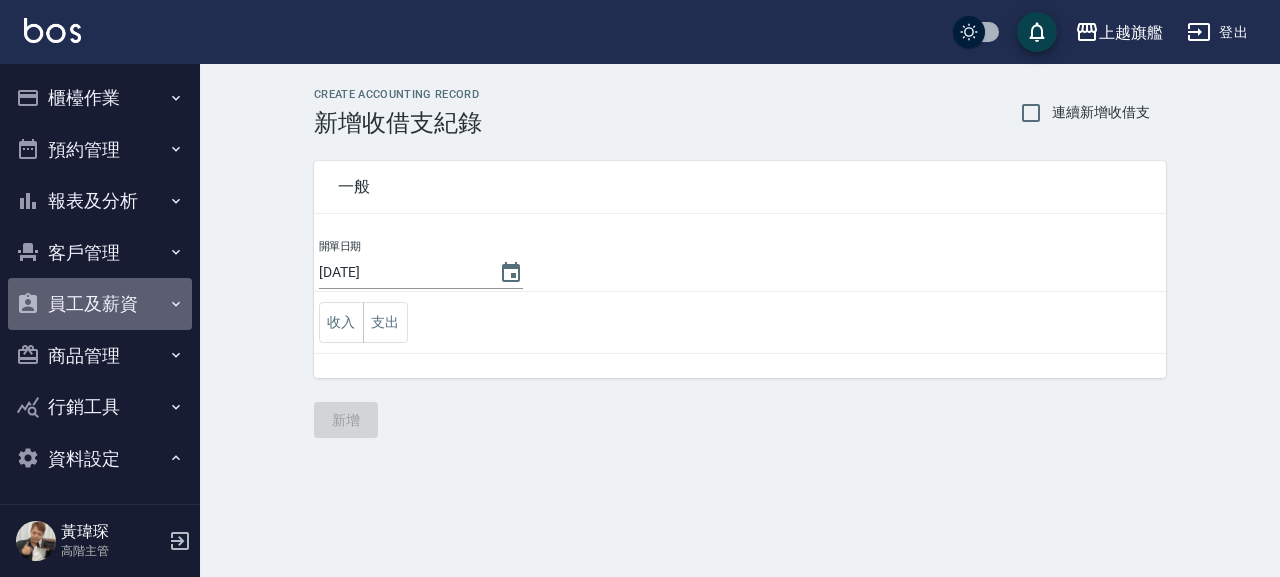 click on "員工及薪資" at bounding box center (100, 304) 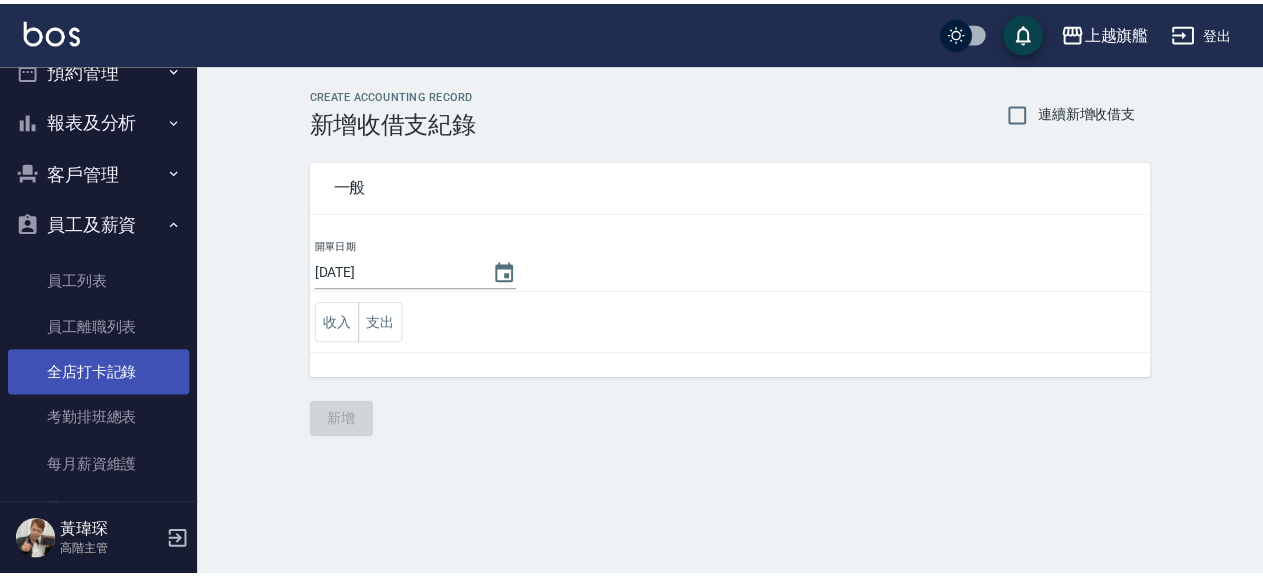 scroll, scrollTop: 114, scrollLeft: 0, axis: vertical 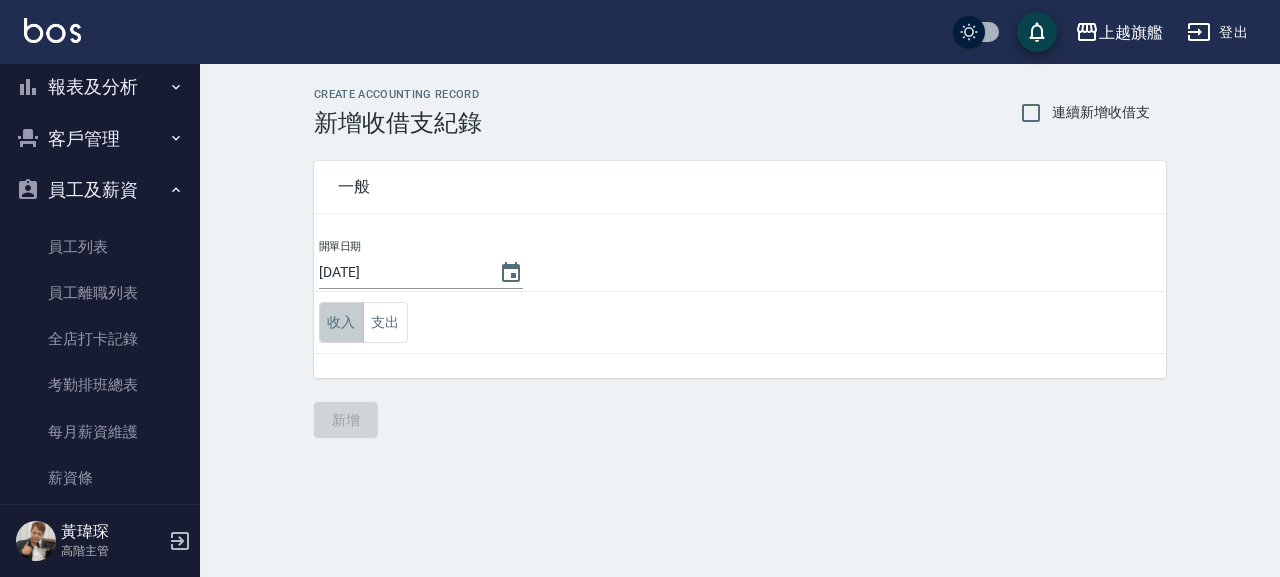 click on "收入" at bounding box center [341, 322] 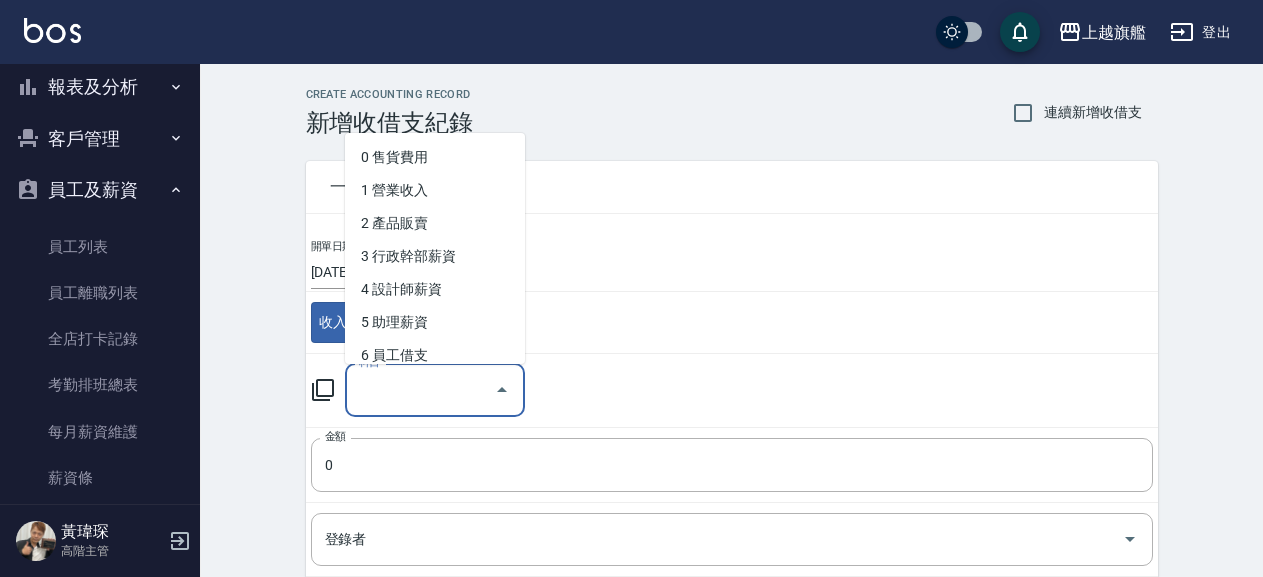 drag, startPoint x: 423, startPoint y: 386, endPoint x: 447, endPoint y: 384, distance: 24.083189 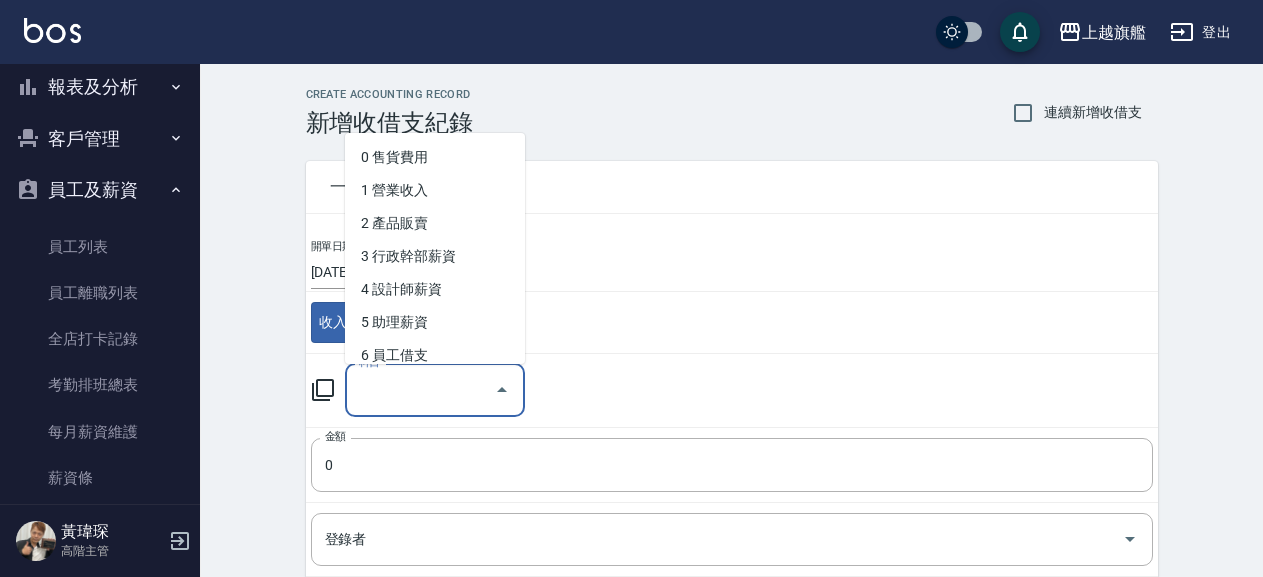 click on "科目" at bounding box center [420, 390] 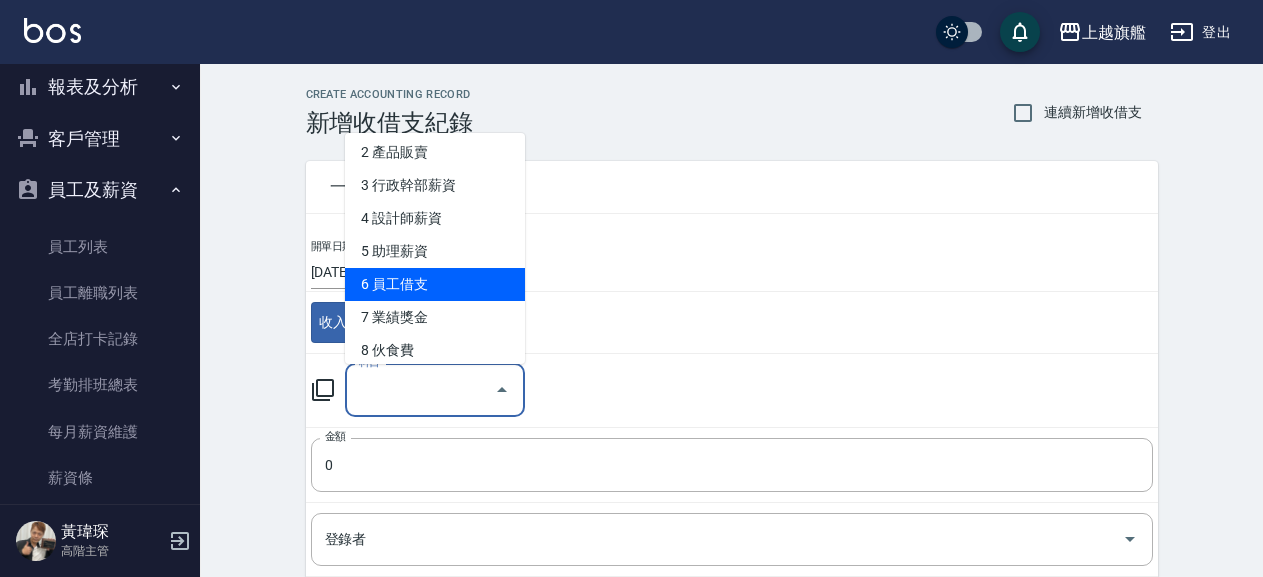 scroll, scrollTop: 102, scrollLeft: 0, axis: vertical 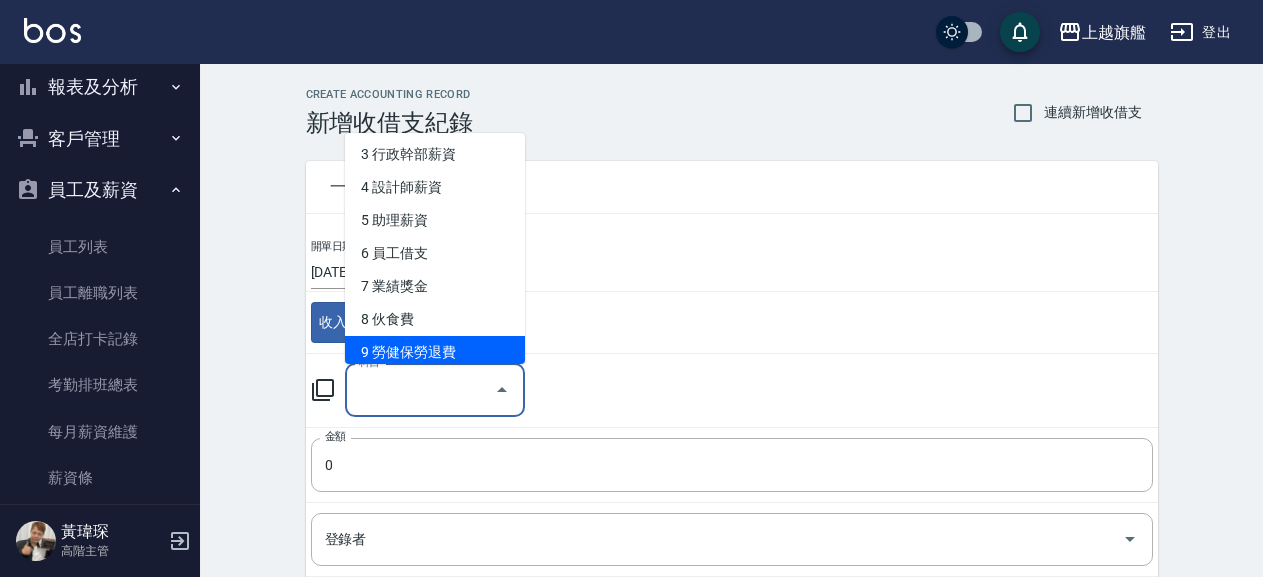 click on "9 勞健保勞退費" at bounding box center (435, 352) 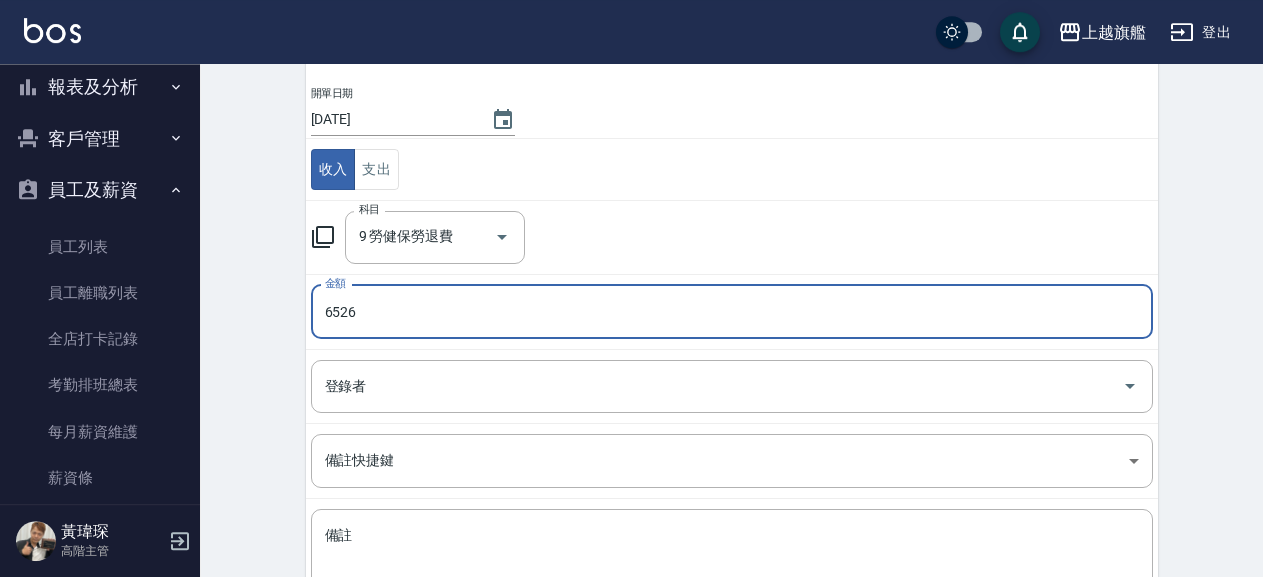 scroll, scrollTop: 306, scrollLeft: 0, axis: vertical 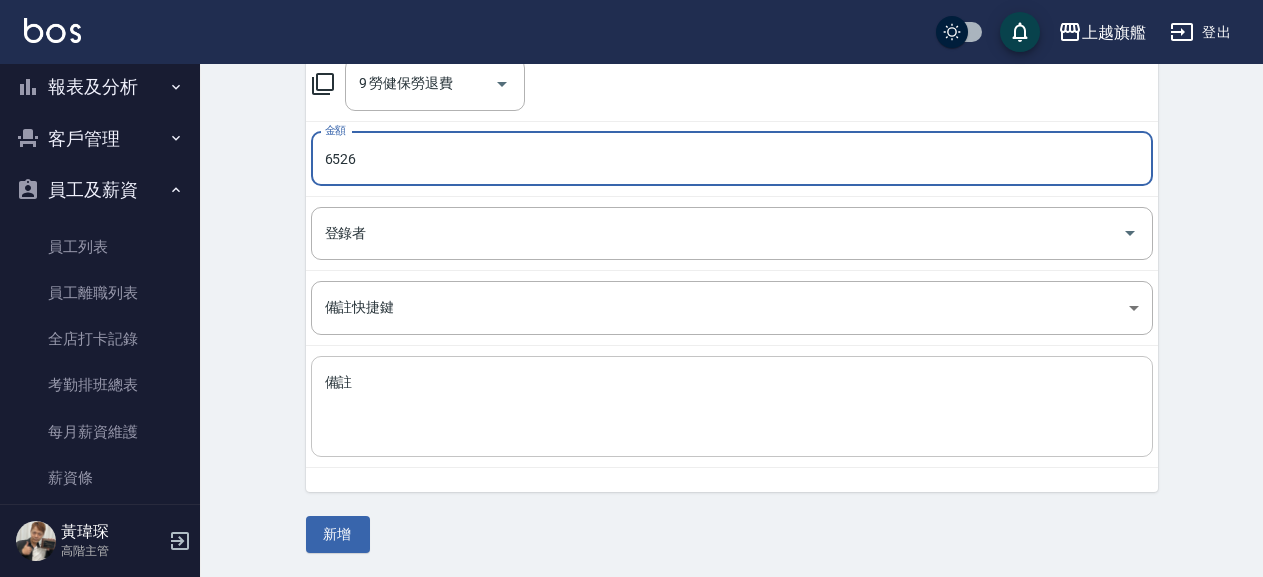 type on "6526" 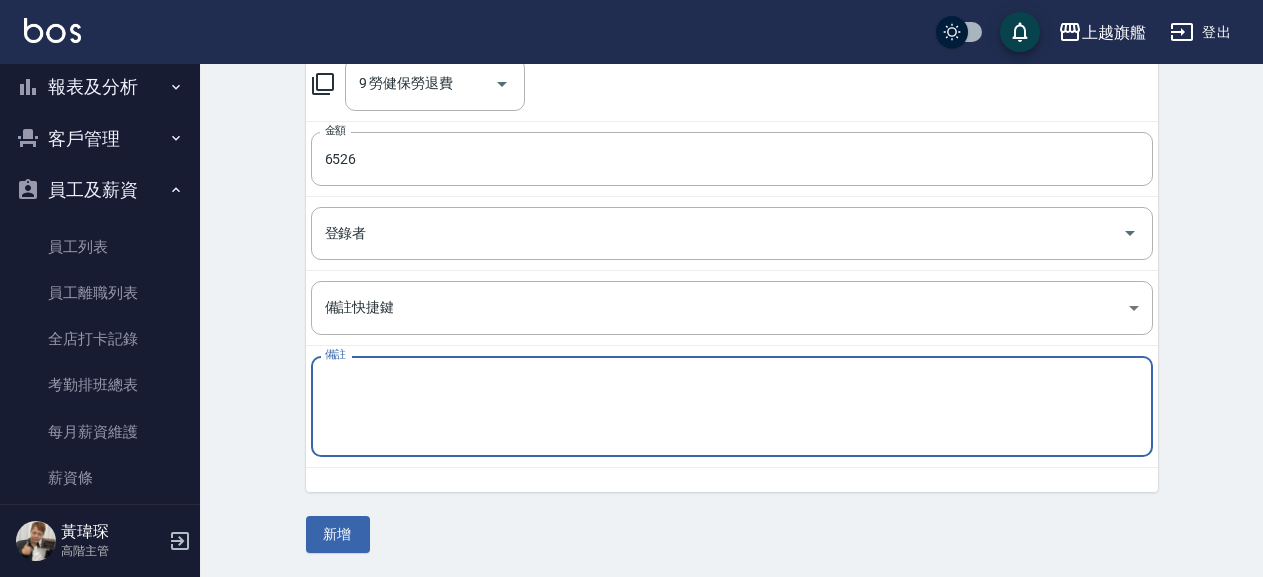 click on "備註" at bounding box center (732, 407) 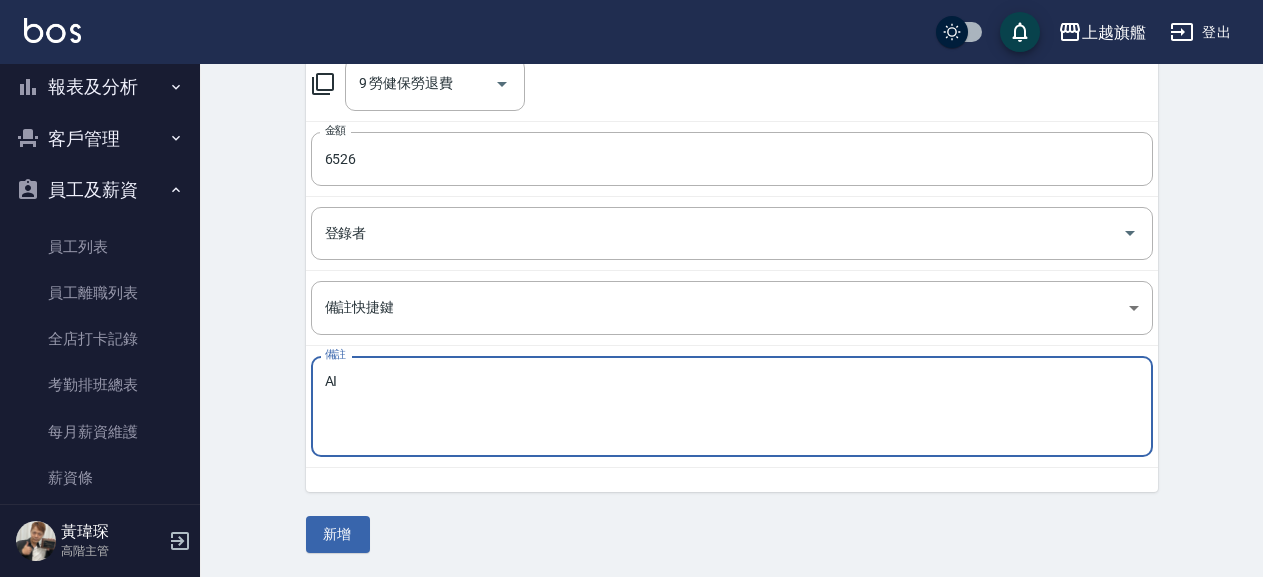 type on "A" 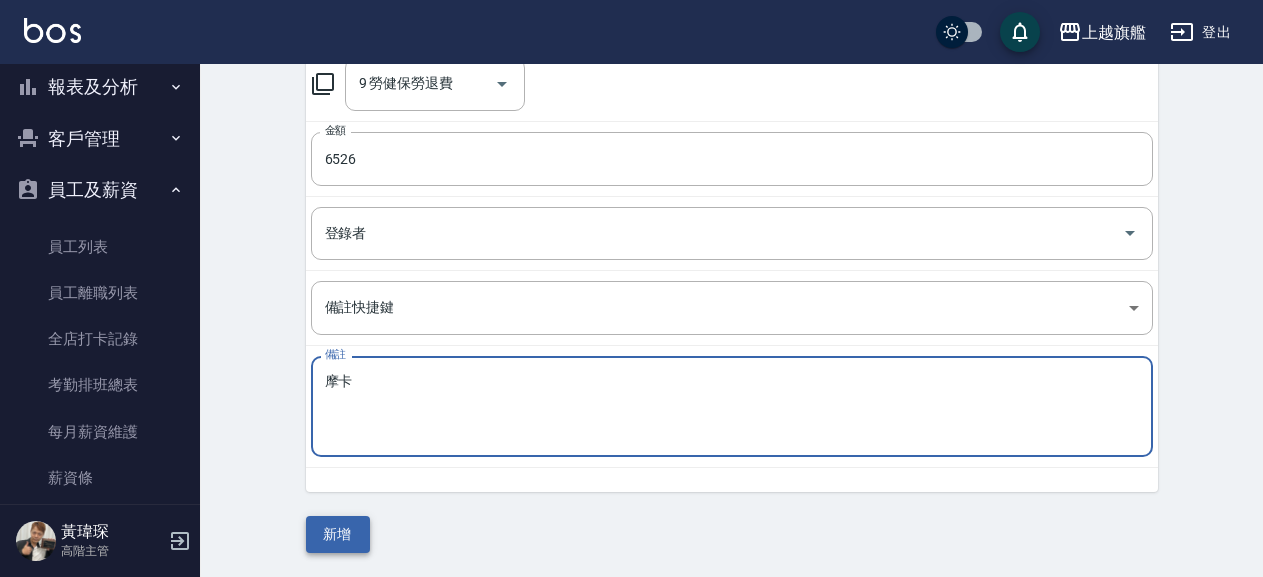 type on "摩卡" 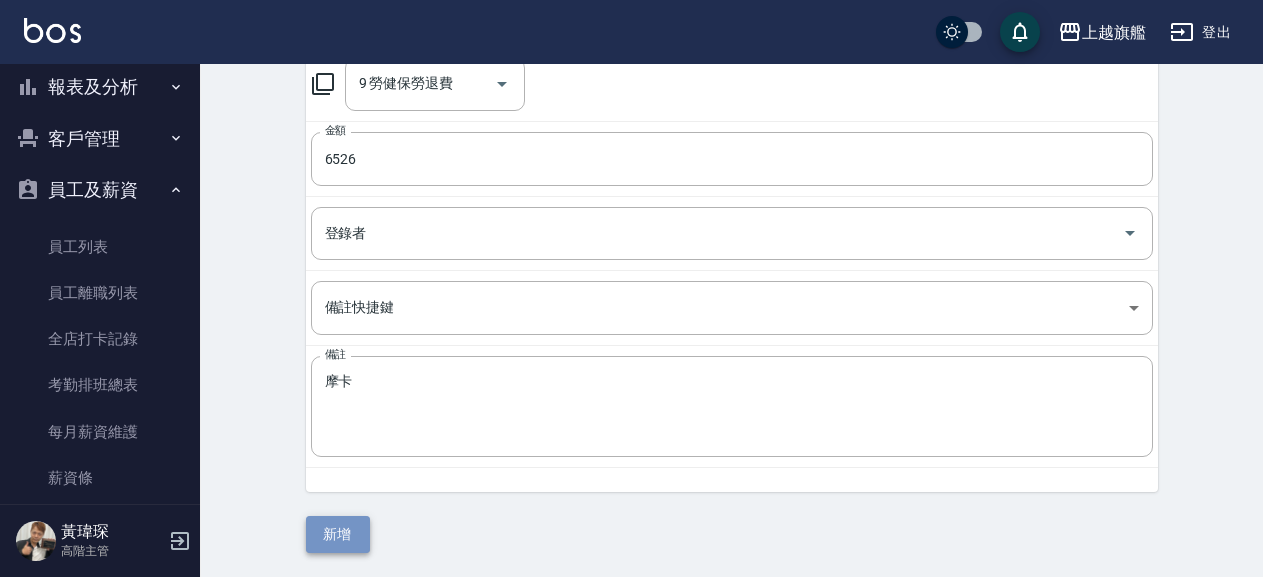 click on "新增" at bounding box center [338, 534] 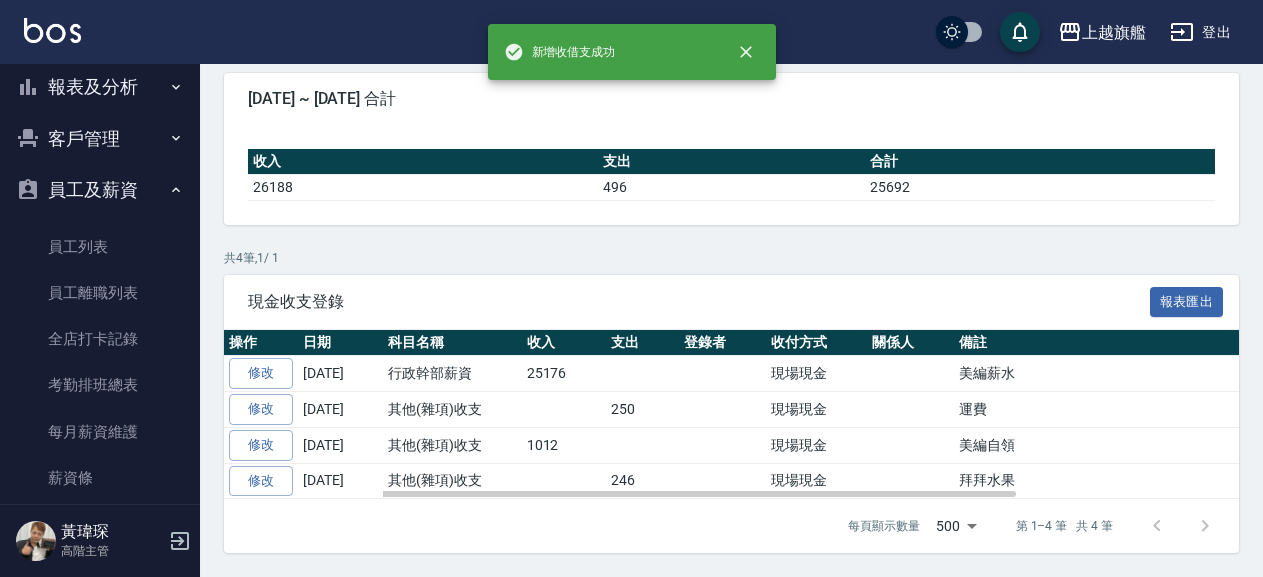 scroll, scrollTop: 0, scrollLeft: 0, axis: both 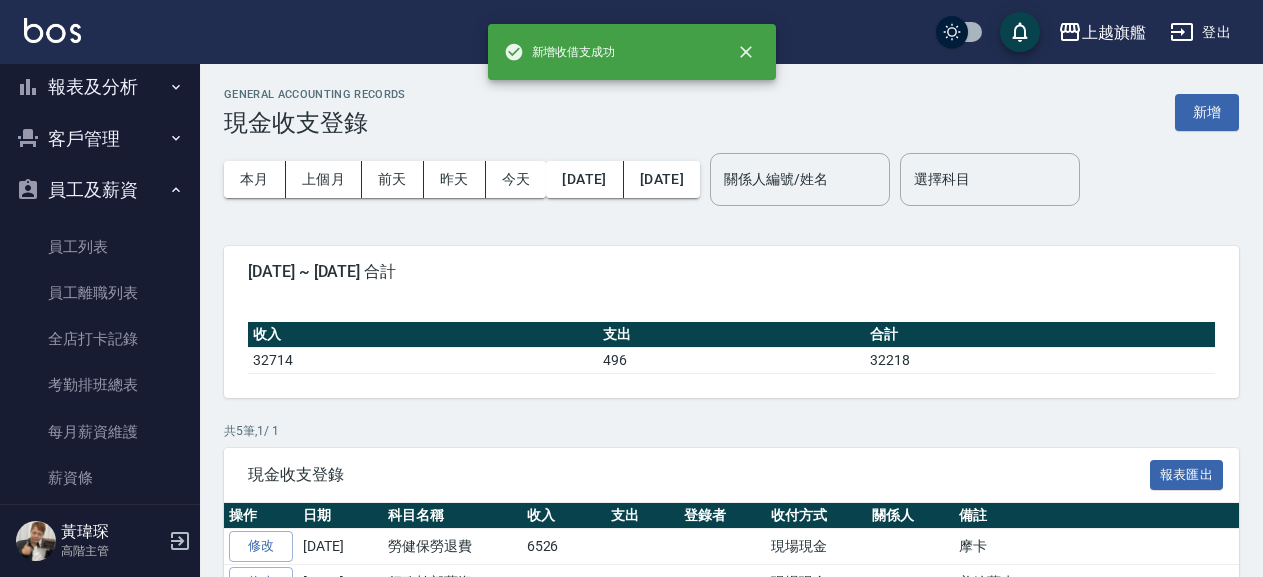 click on "GENERAL ACCOUNTING RECORDS 現金收支登錄 新增" at bounding box center (731, 112) 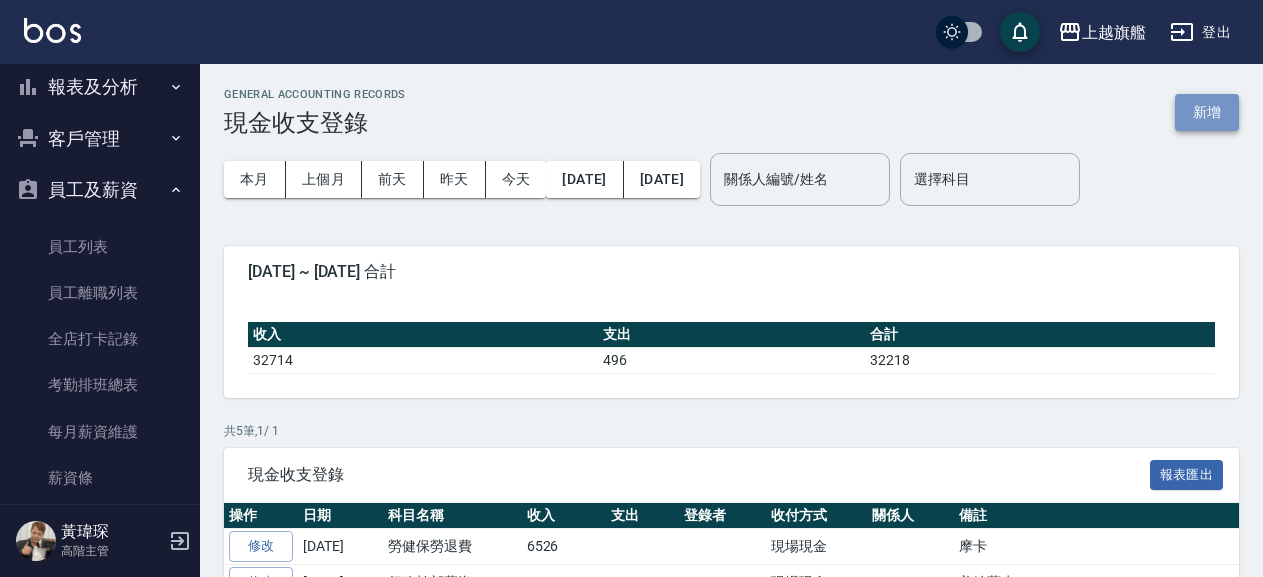 click on "新增" at bounding box center (1207, 112) 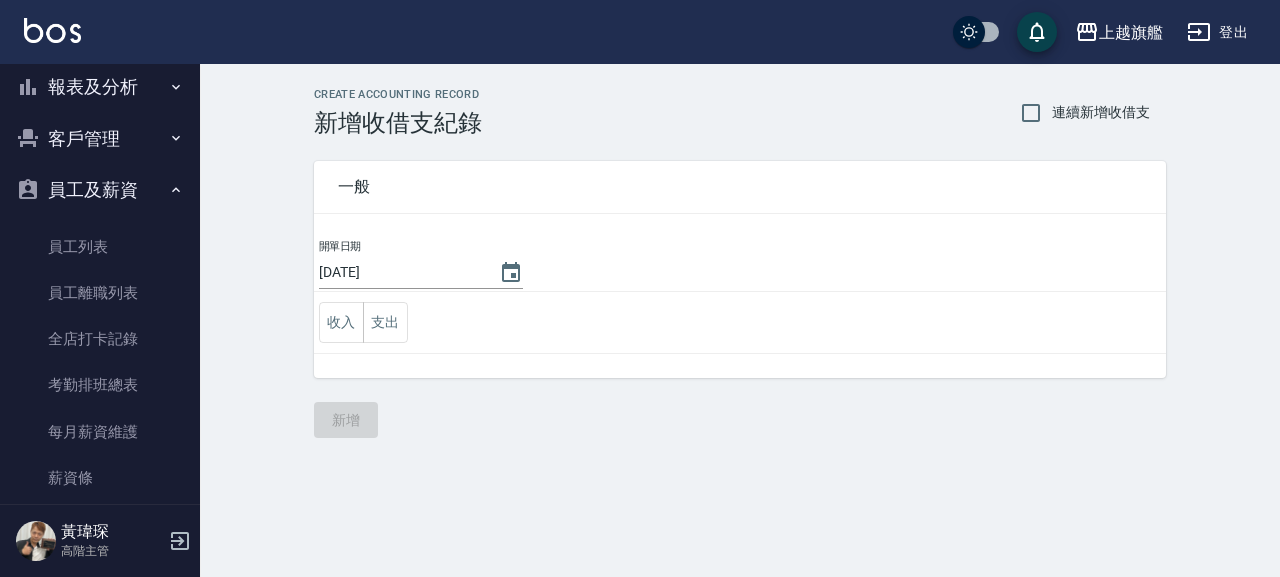 click on "收入 支出" at bounding box center [740, 323] 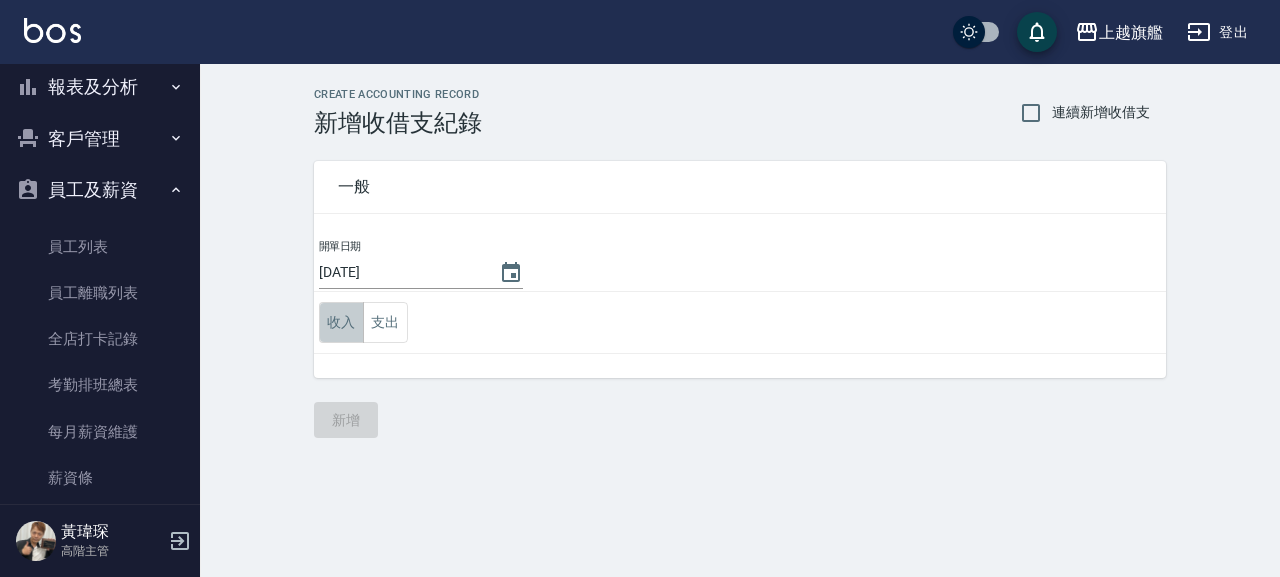 click on "收入" at bounding box center (341, 322) 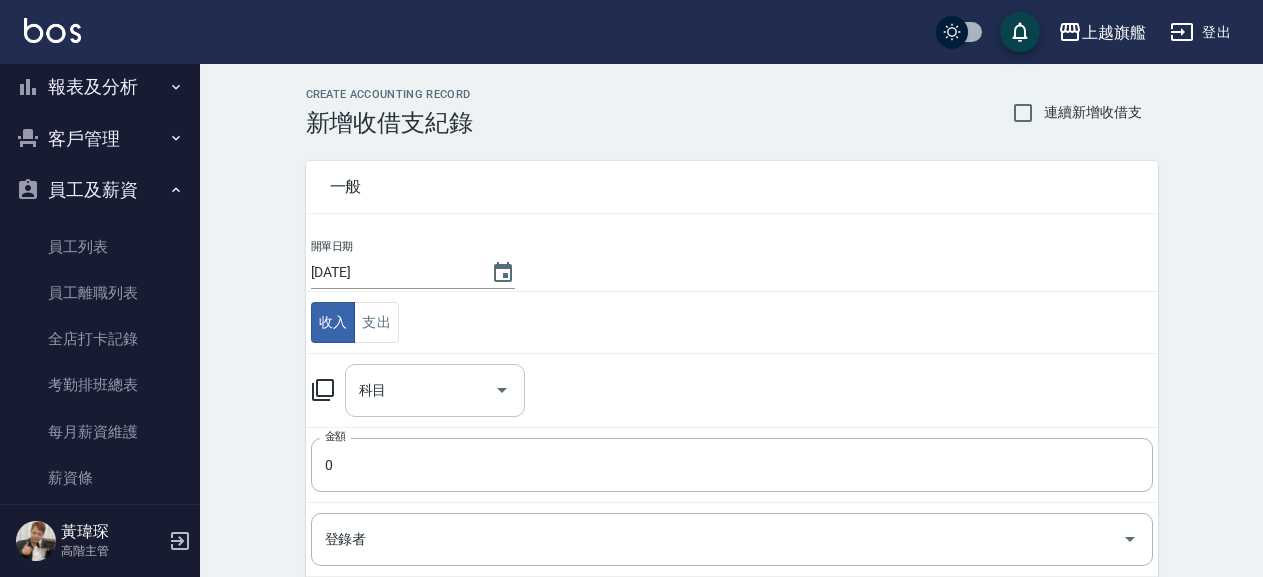 click on "科目" at bounding box center (420, 390) 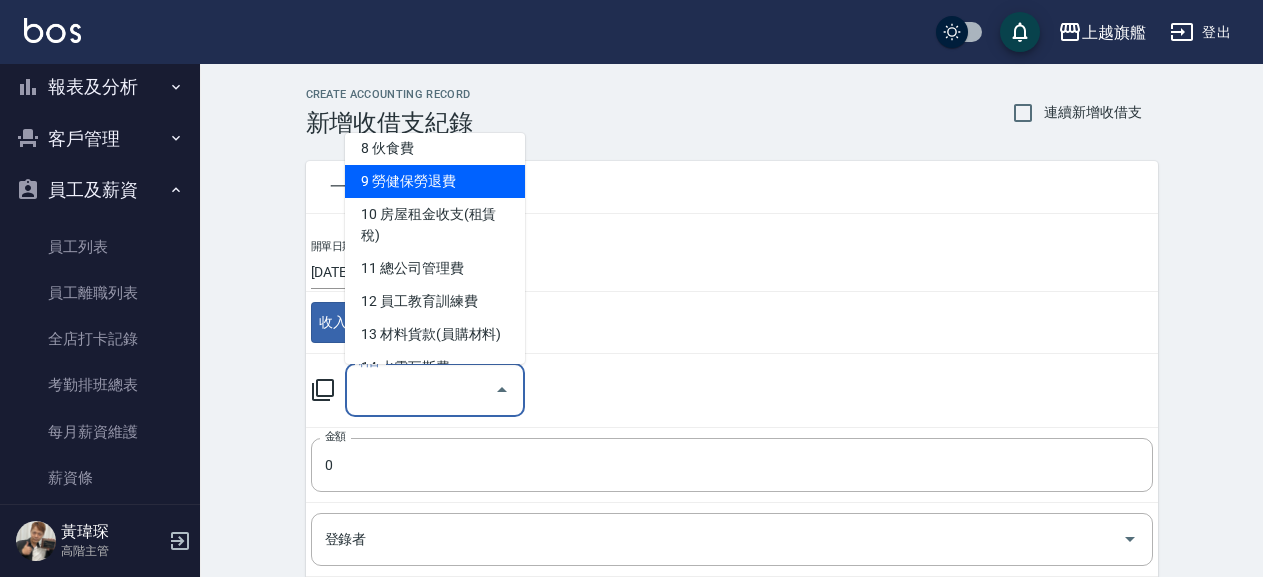 scroll, scrollTop: 306, scrollLeft: 0, axis: vertical 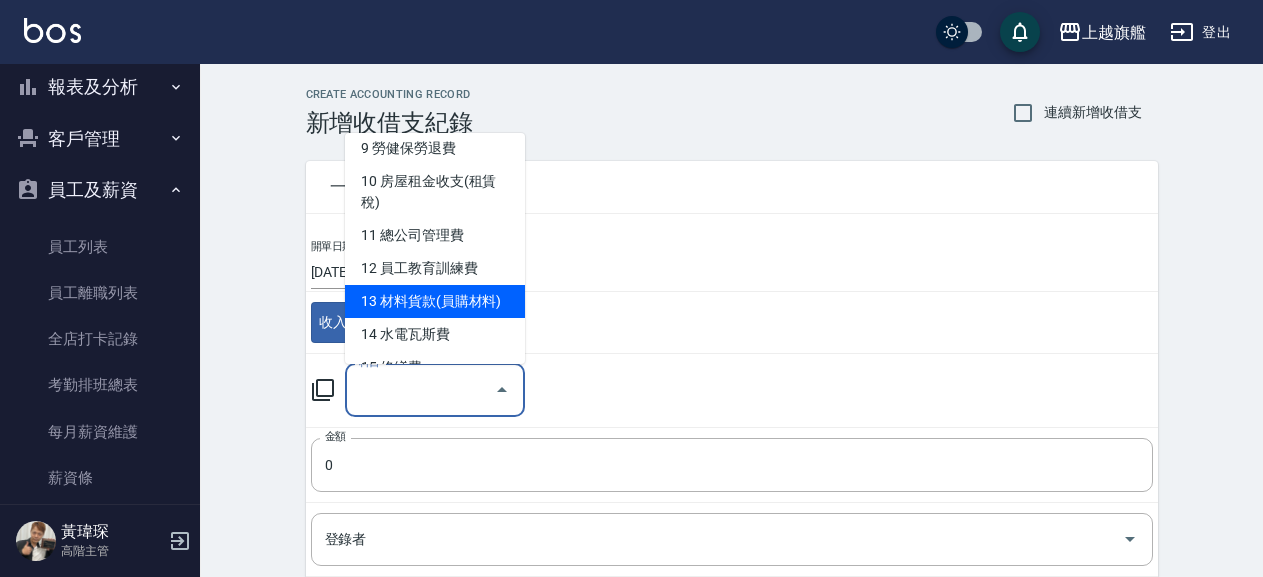 click on "13 材料貨款(員購材料)" at bounding box center (435, 301) 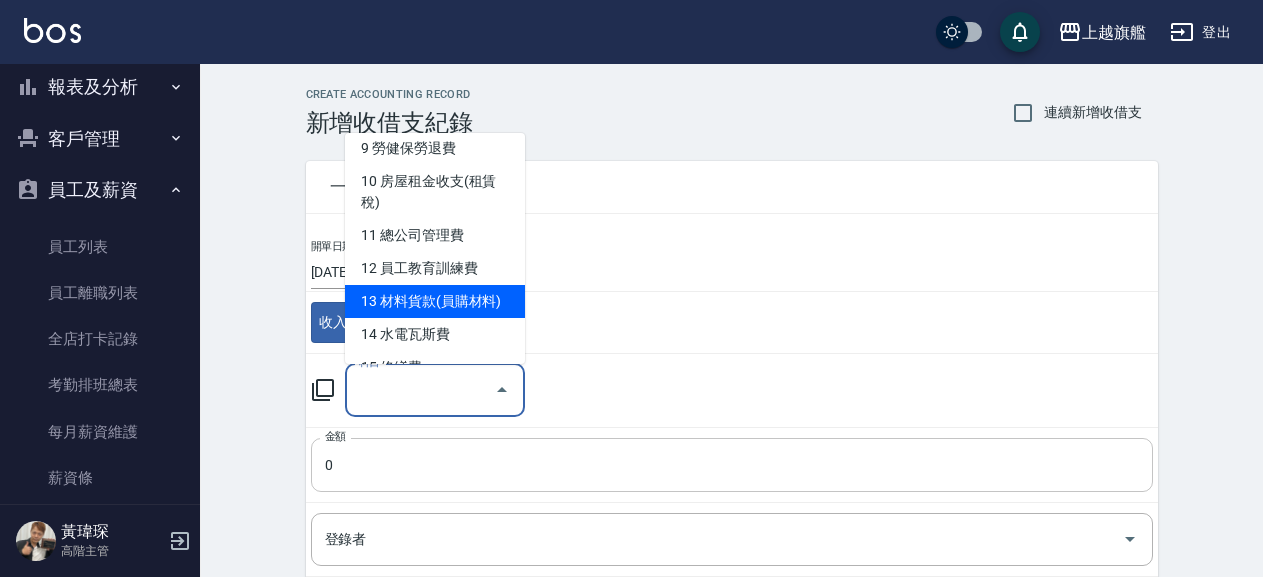 type on "13 材料貨款(員購材料)" 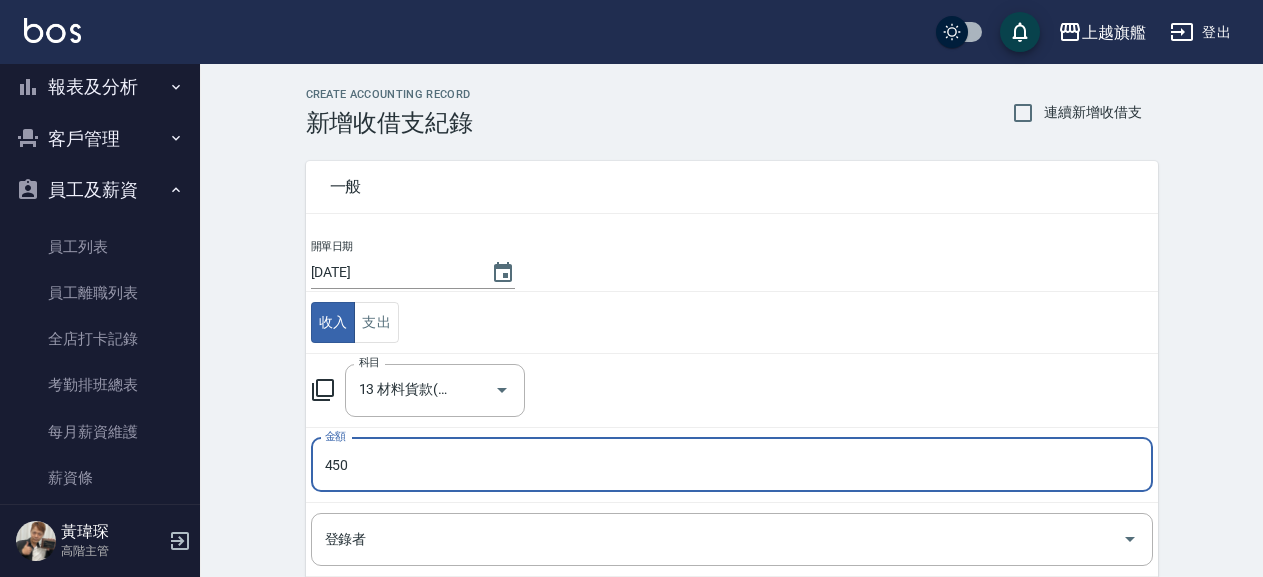 type on "450" 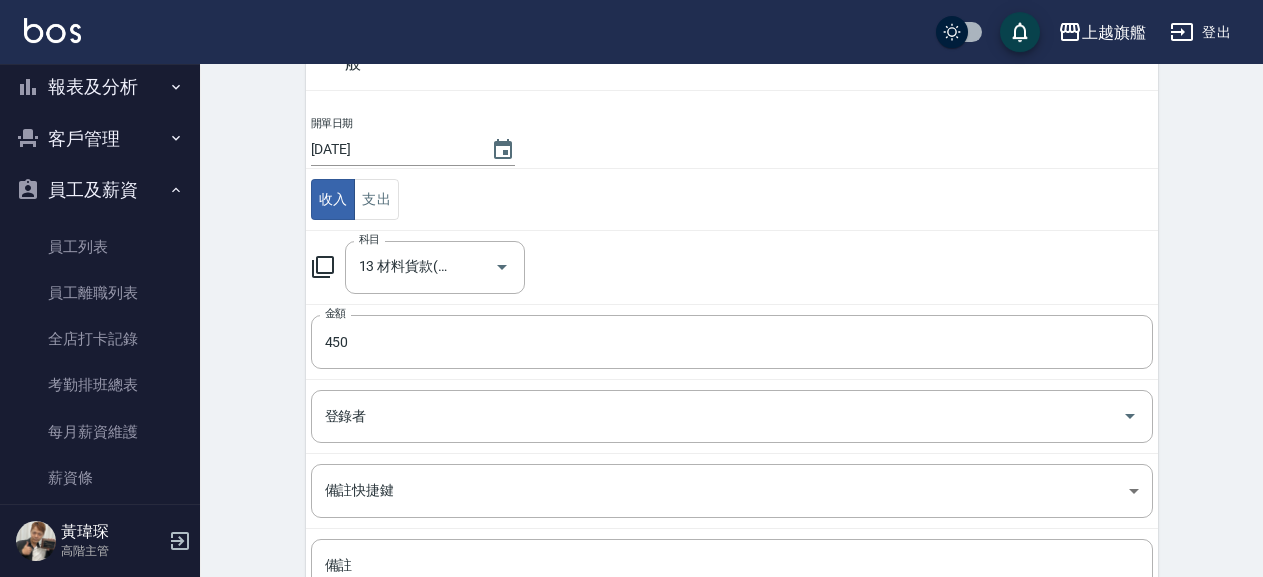 scroll, scrollTop: 306, scrollLeft: 0, axis: vertical 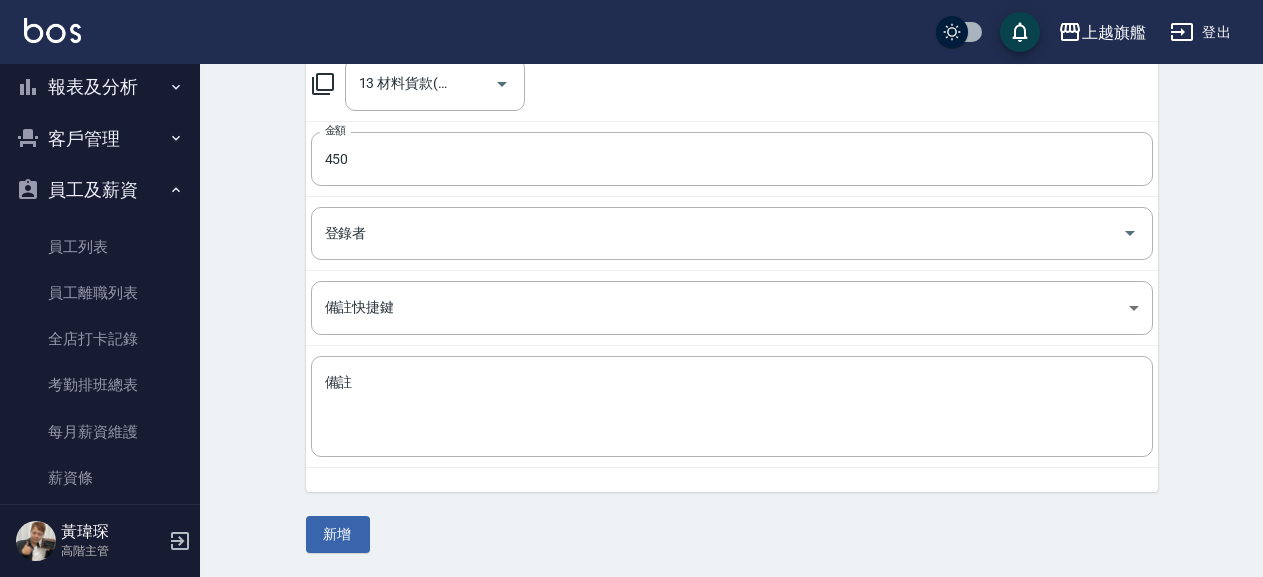 drag, startPoint x: 324, startPoint y: 535, endPoint x: 306, endPoint y: 528, distance: 19.313208 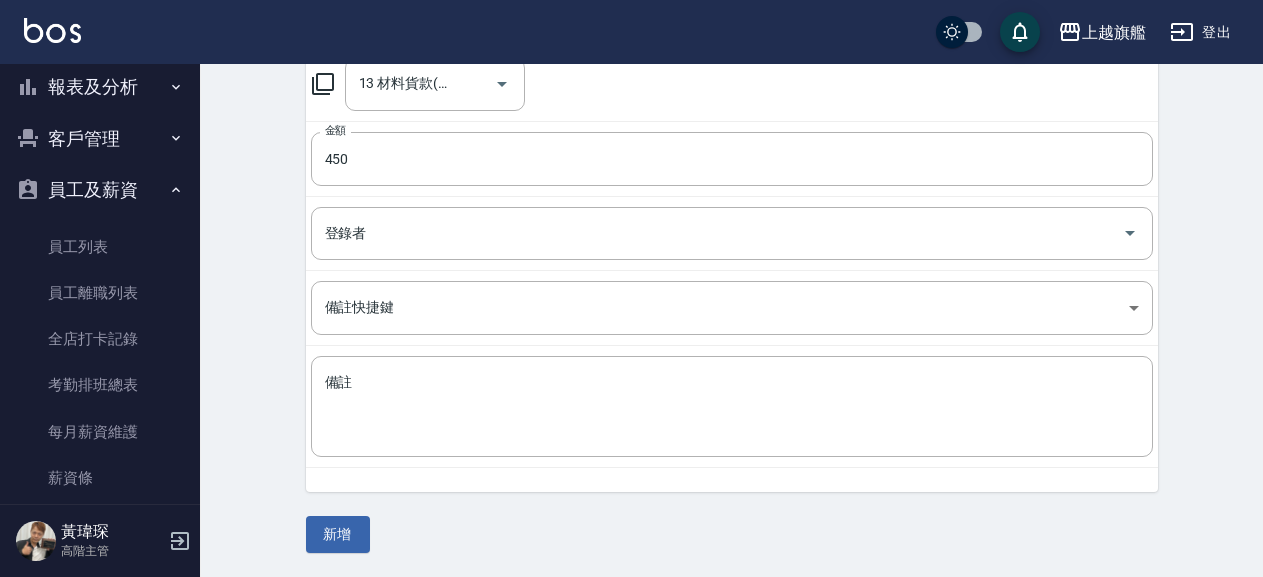 click on "CREATE ACCOUNTING RECORD 新增收借支紀錄 連續新增收借支 一般 開單日期 [DATE] 收入 支出 科目 13 材料貨款(員購材料) 科目 金額 450 金額 登錄者 登錄者 備註快捷鍵 ​ 備註快捷鍵 備註 x 備註 新增" at bounding box center [731, 167] 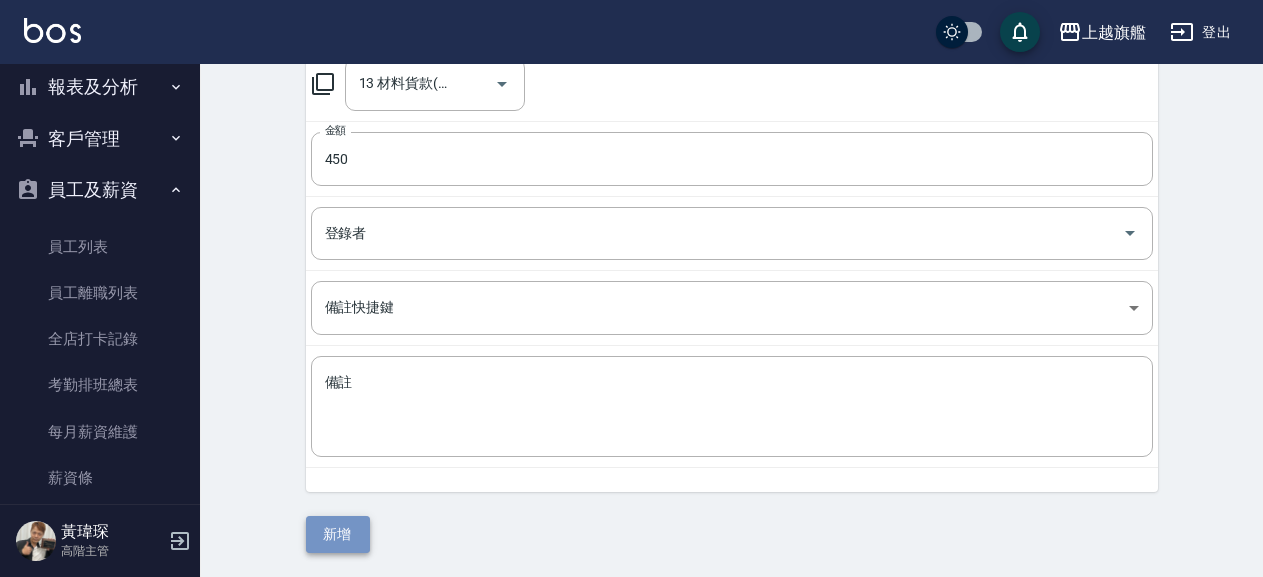 click on "新增" at bounding box center [338, 534] 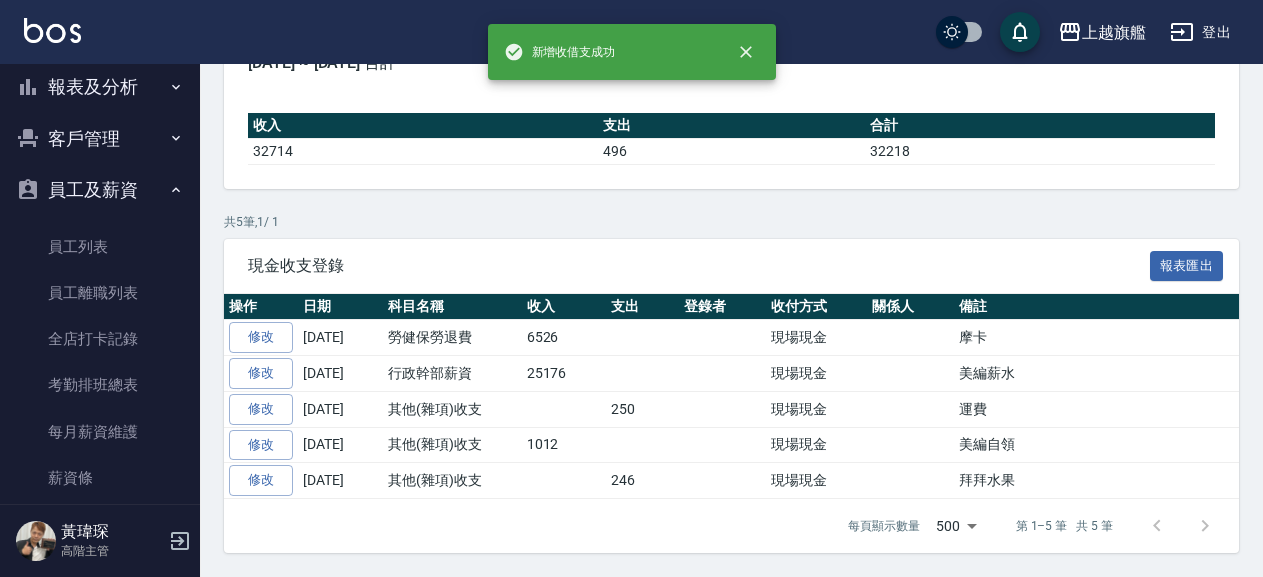 scroll, scrollTop: 0, scrollLeft: 0, axis: both 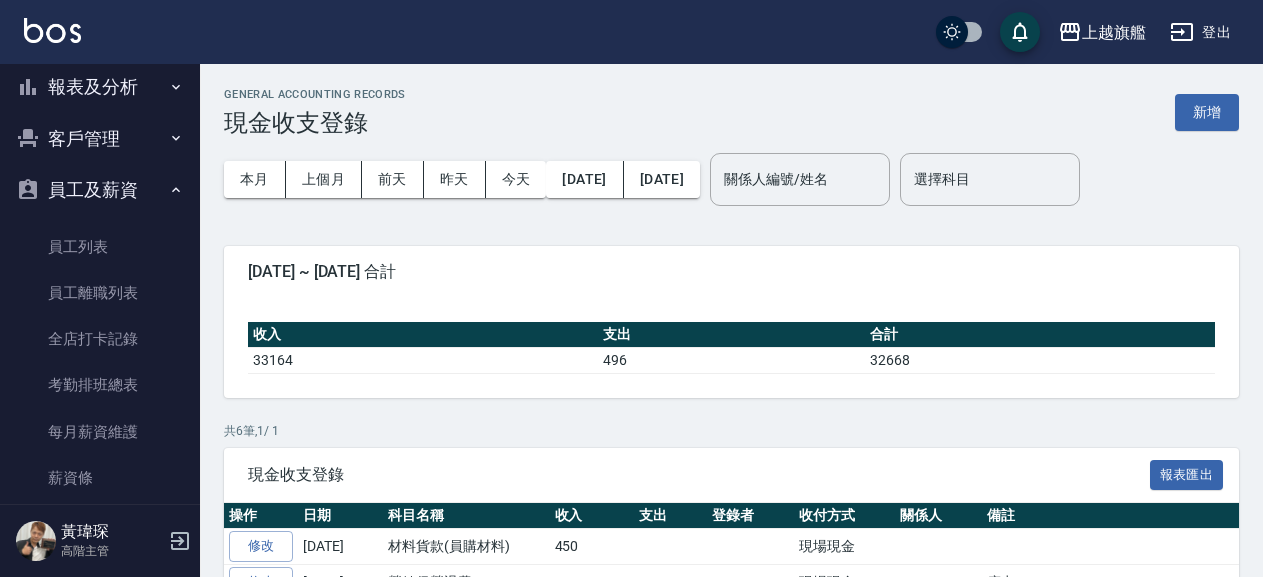 drag, startPoint x: 108, startPoint y: 120, endPoint x: 108, endPoint y: 133, distance: 13 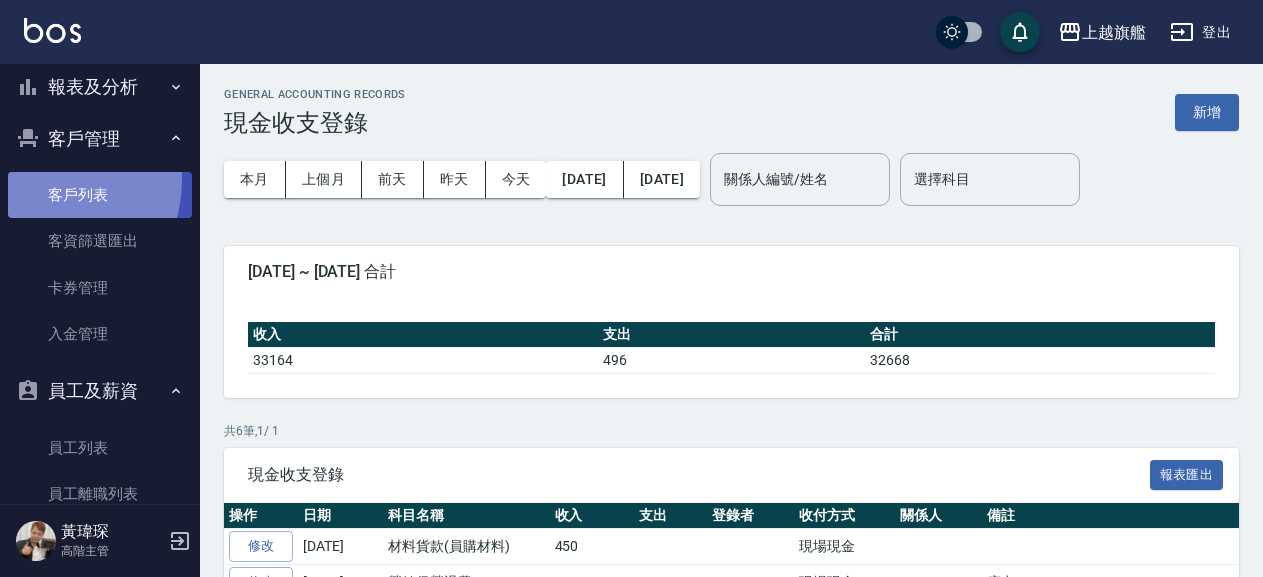 click on "客戶列表" at bounding box center [100, 195] 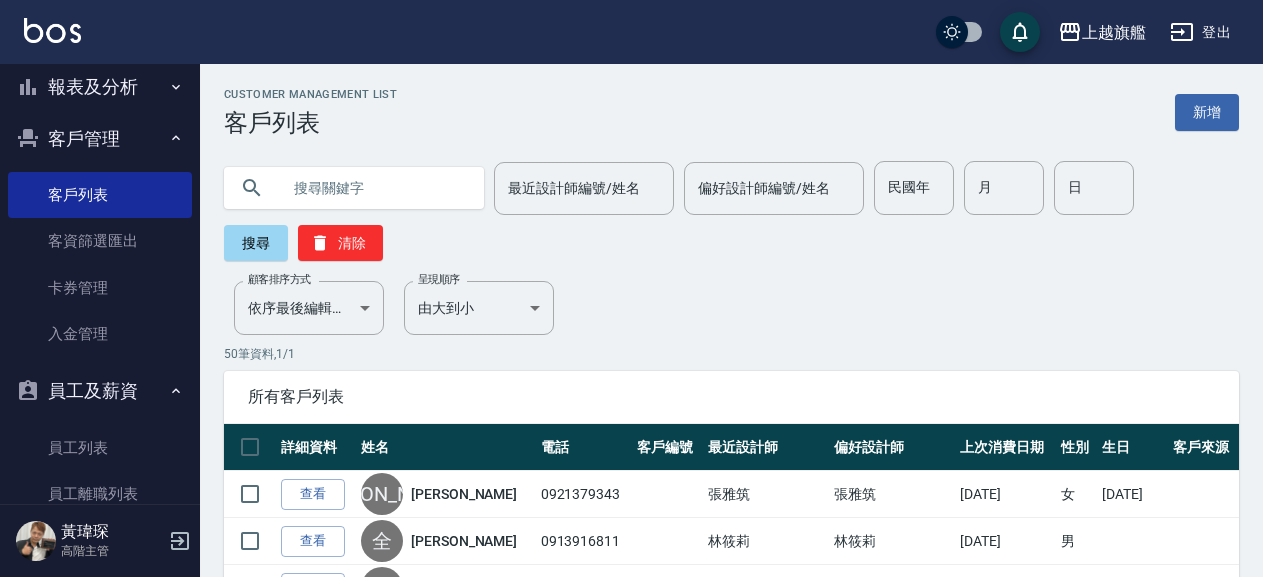 click at bounding box center [374, 188] 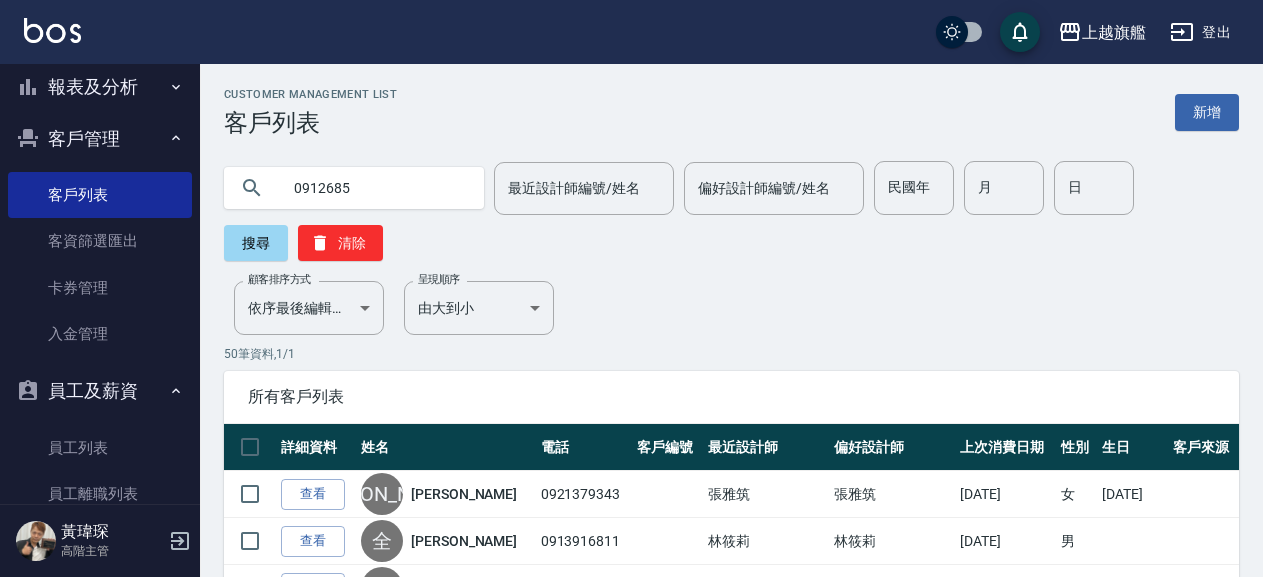 type on "0912685" 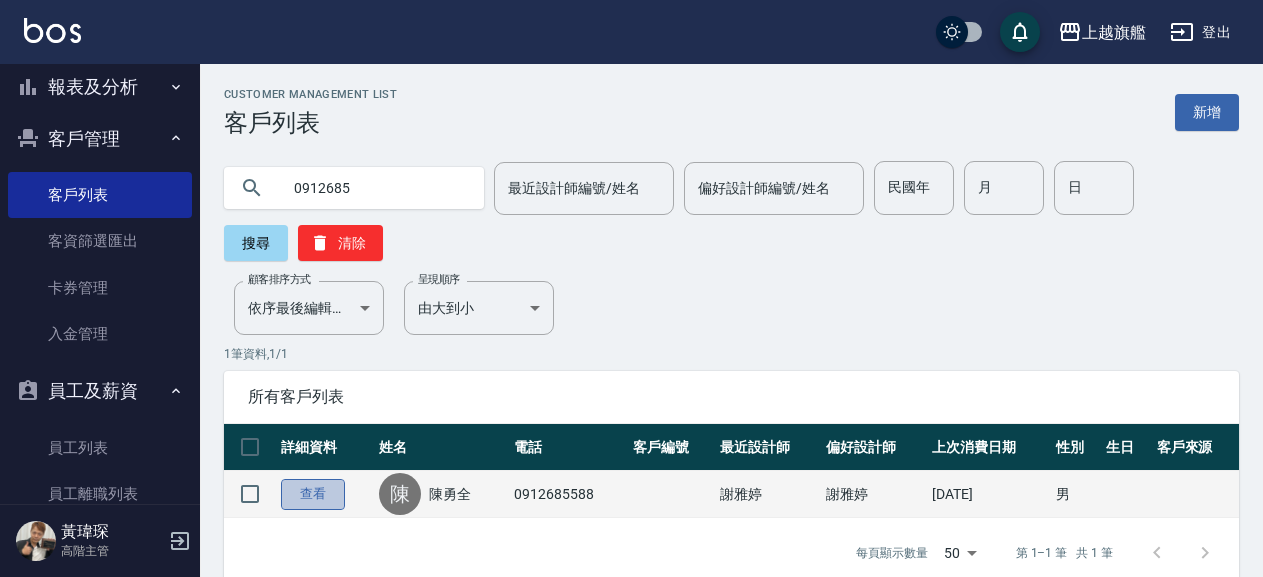 click on "查看" at bounding box center (313, 494) 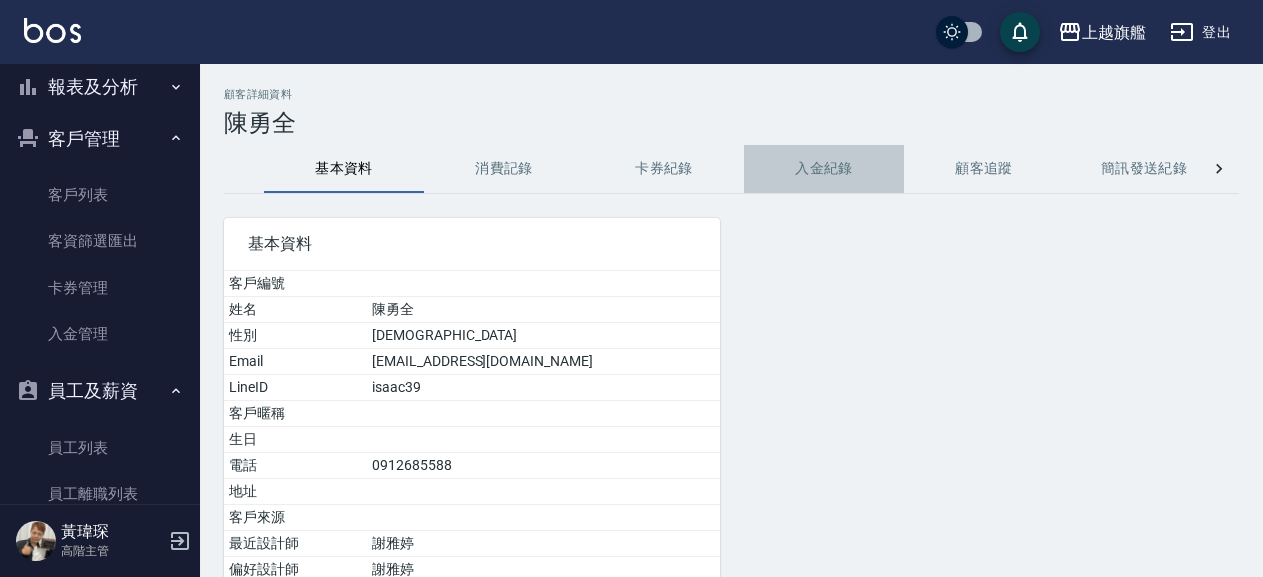 click on "入金紀錄" at bounding box center (824, 169) 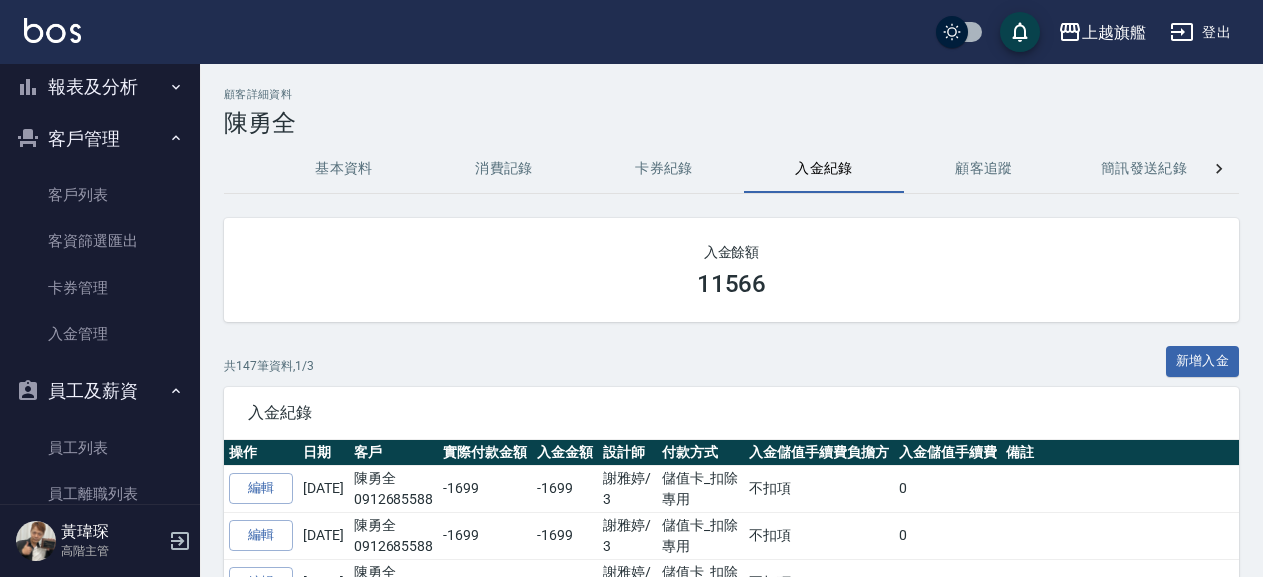 scroll, scrollTop: 0, scrollLeft: 0, axis: both 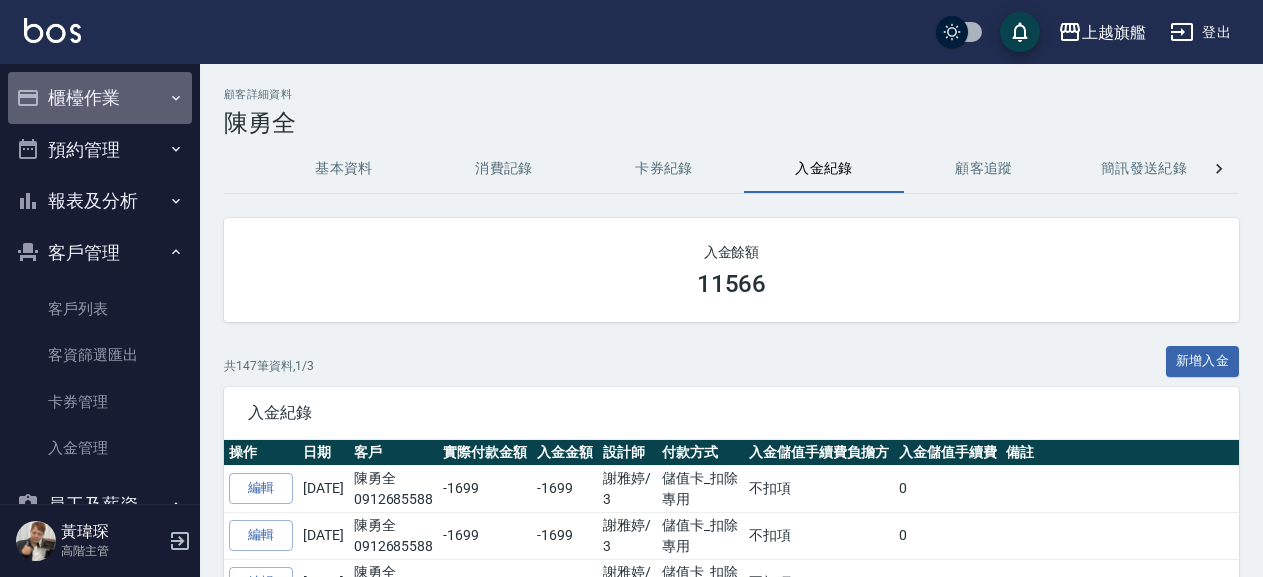 click on "櫃檯作業" at bounding box center (100, 98) 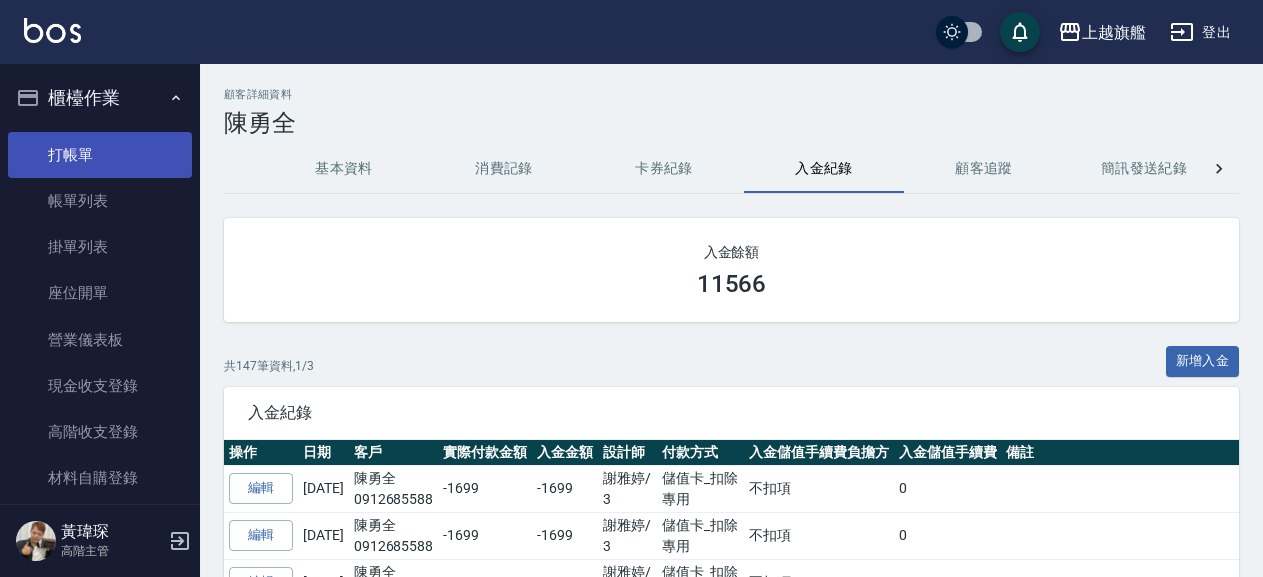 click on "打帳單" at bounding box center [100, 155] 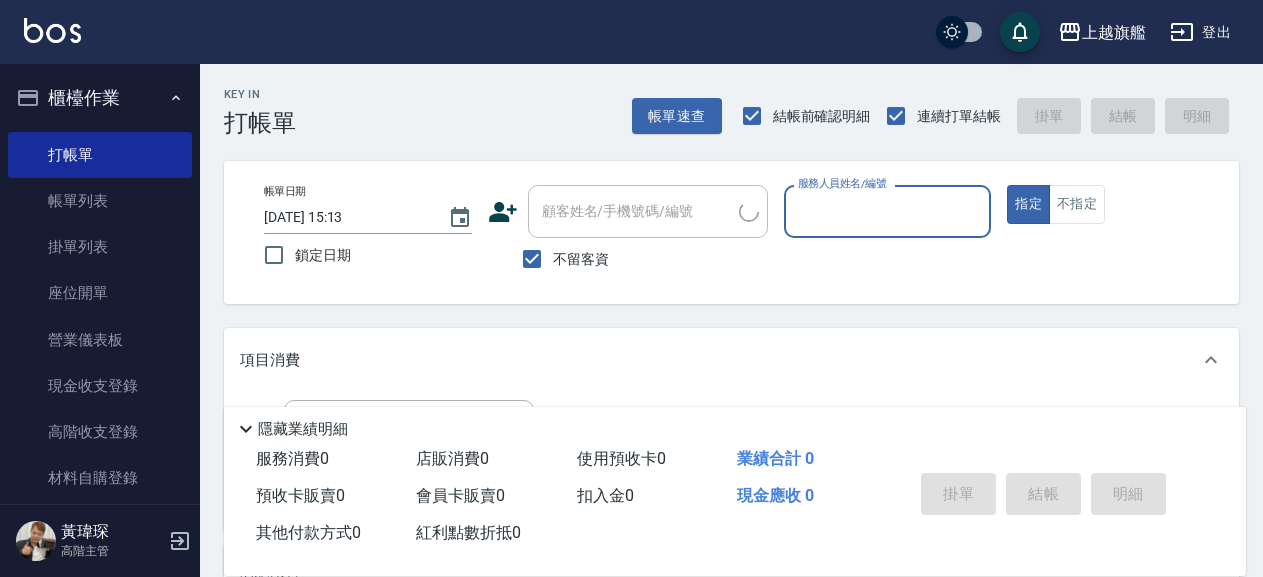 scroll, scrollTop: 1, scrollLeft: 0, axis: vertical 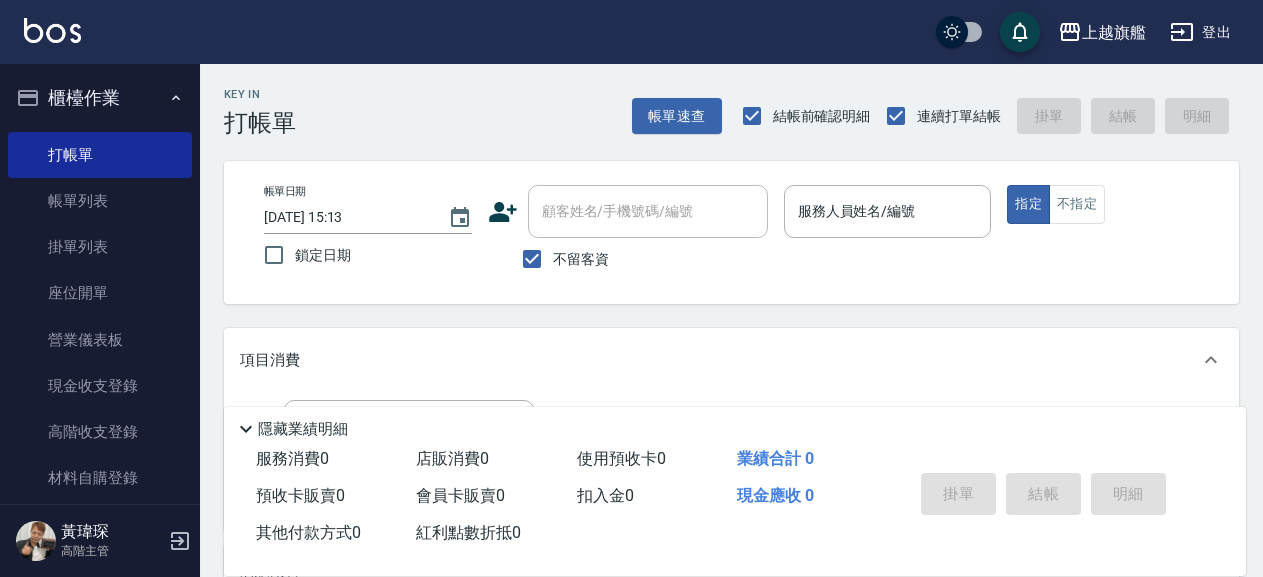 drag, startPoint x: 521, startPoint y: 292, endPoint x: 603, endPoint y: 240, distance: 97.097885 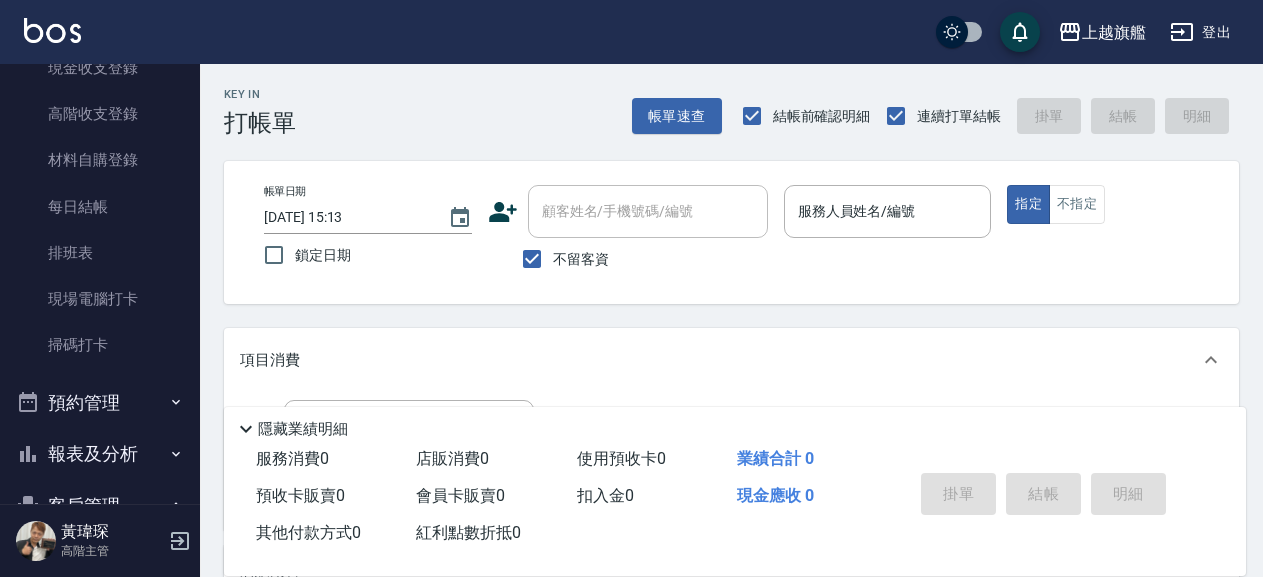 scroll, scrollTop: 432, scrollLeft: 0, axis: vertical 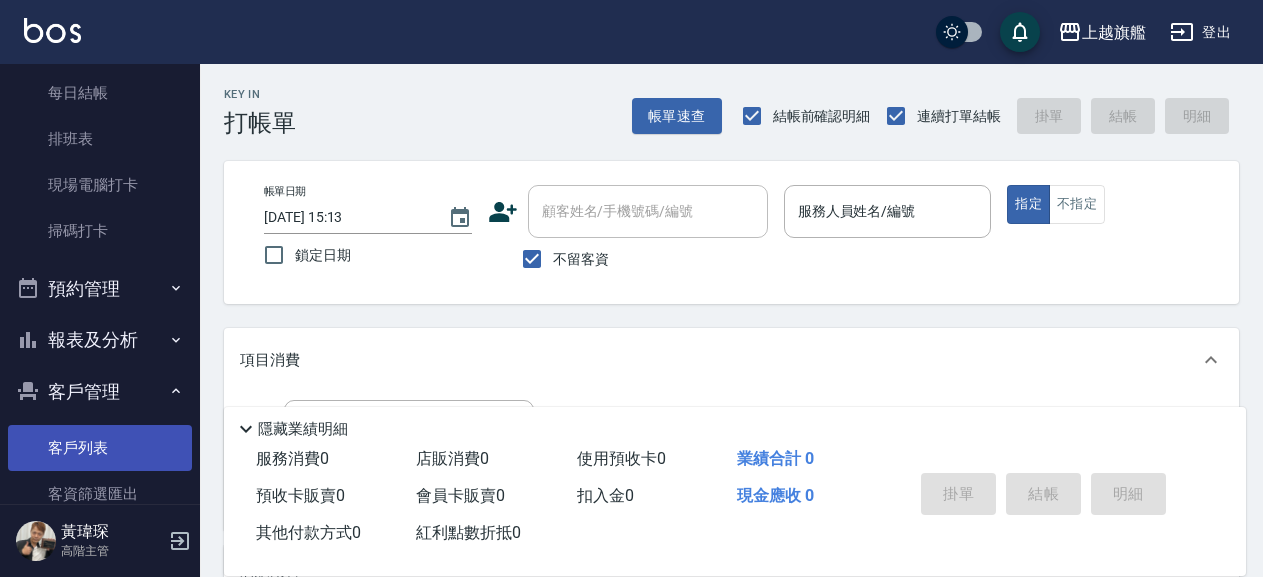 click on "客戶列表" at bounding box center (100, 448) 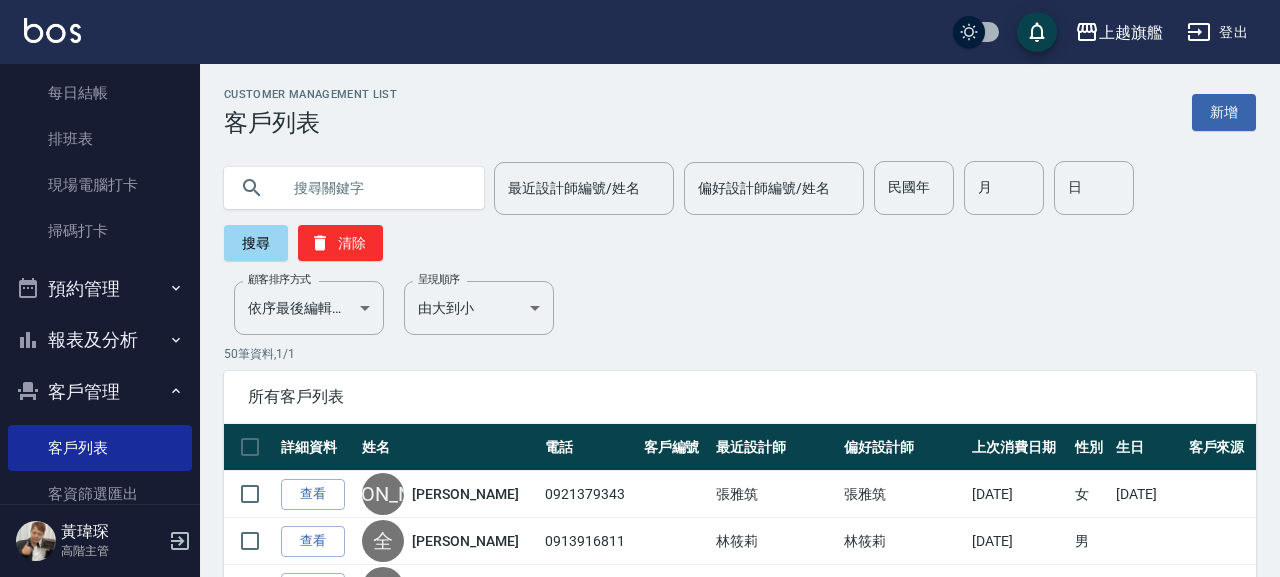 click at bounding box center (374, 188) 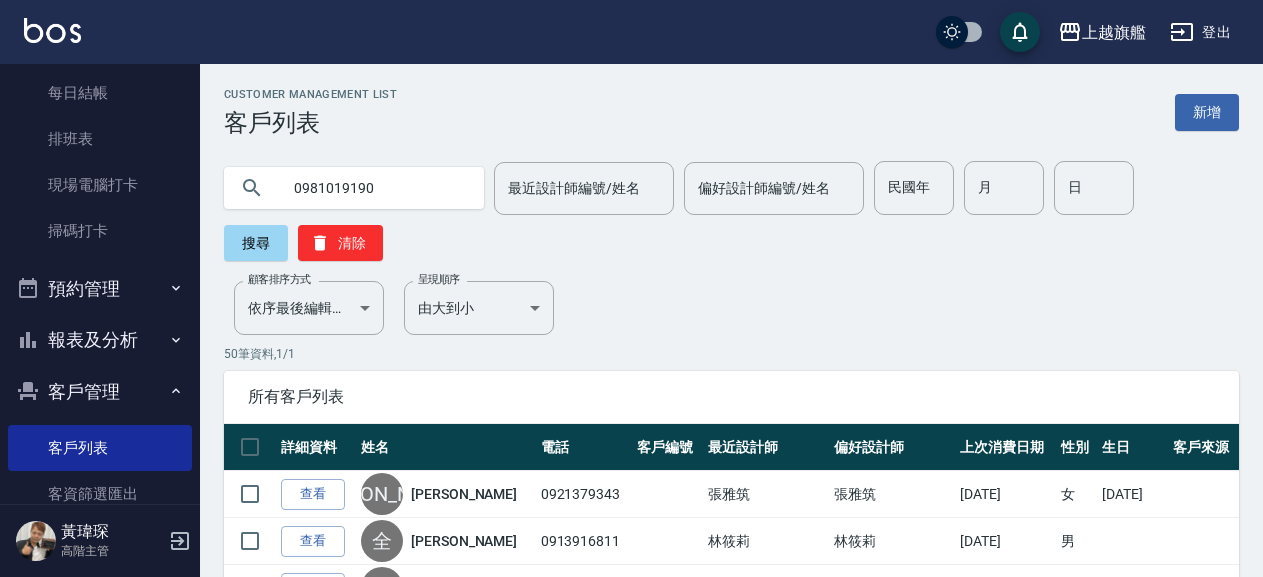 type on "0981019190" 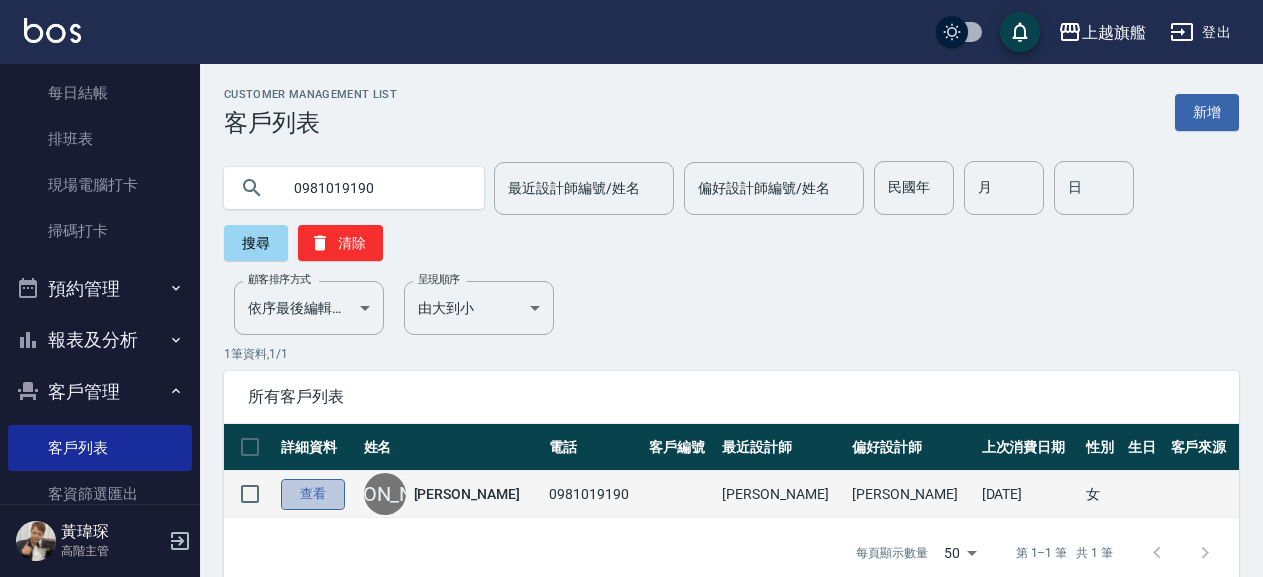 click on "查看" at bounding box center [313, 494] 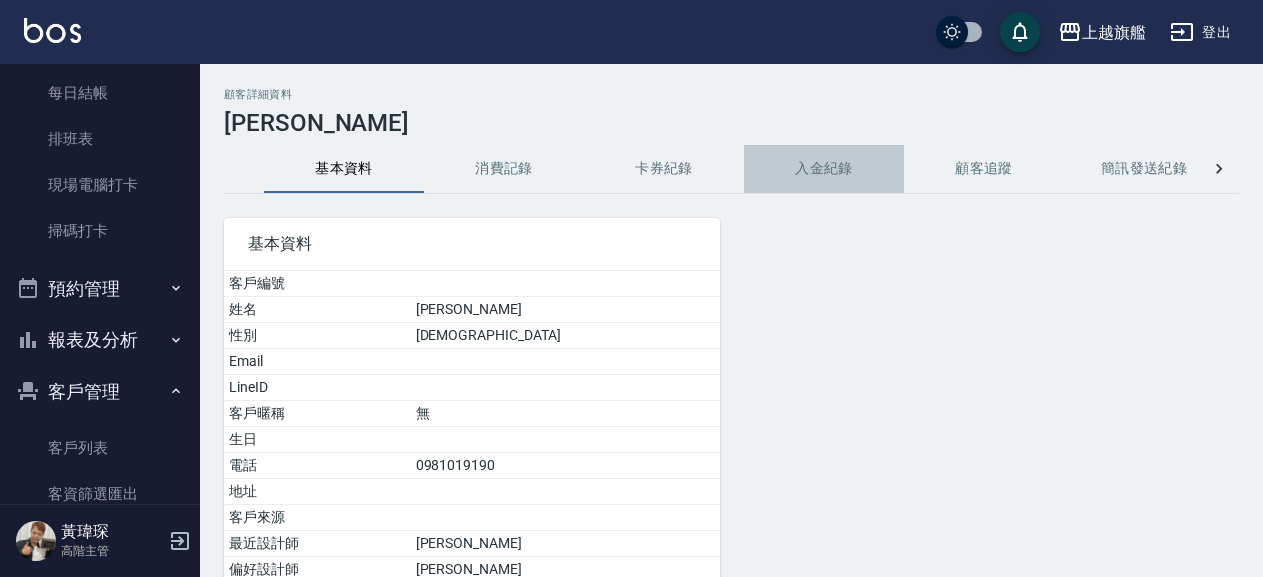click on "入金紀錄" at bounding box center (824, 169) 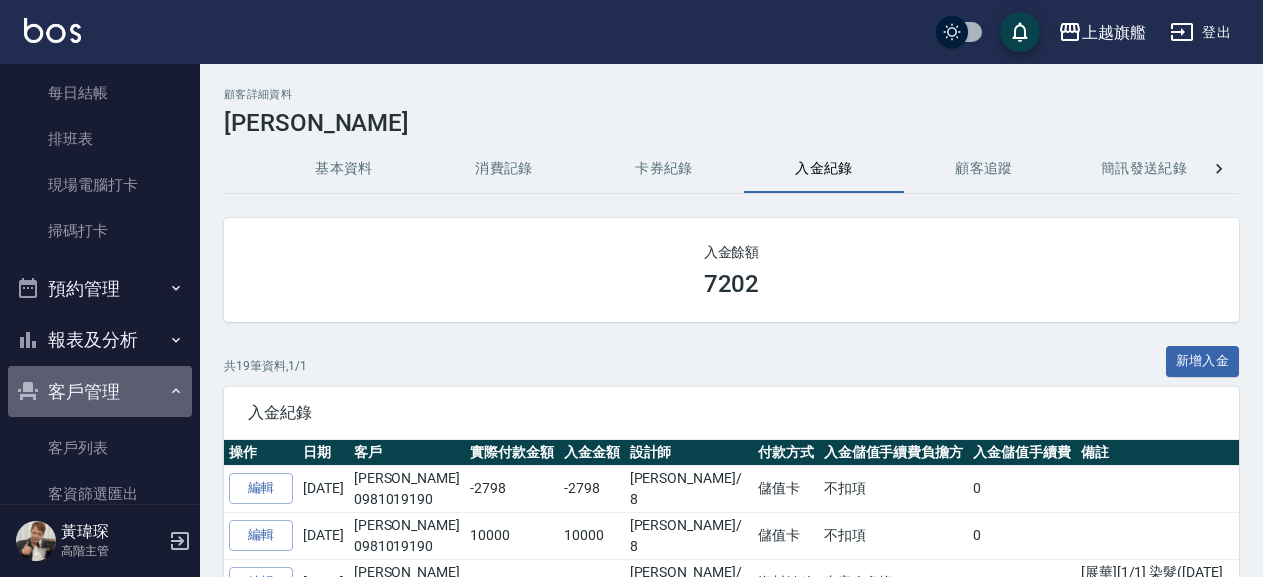 click on "客戶管理" at bounding box center [100, 392] 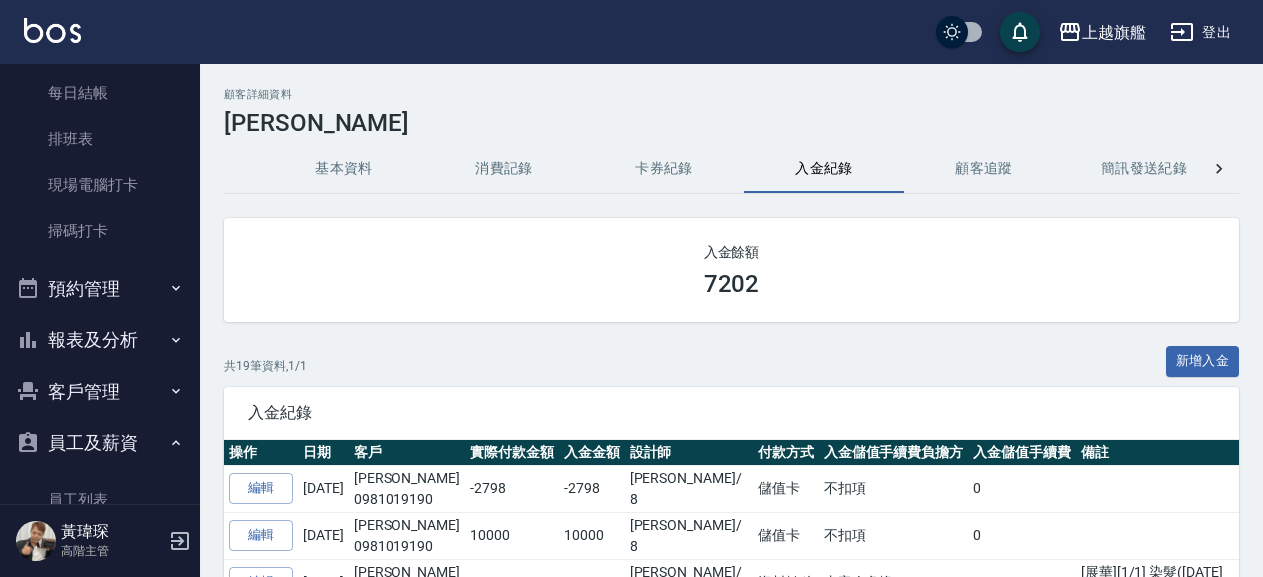 click on "客戶管理" at bounding box center (100, 392) 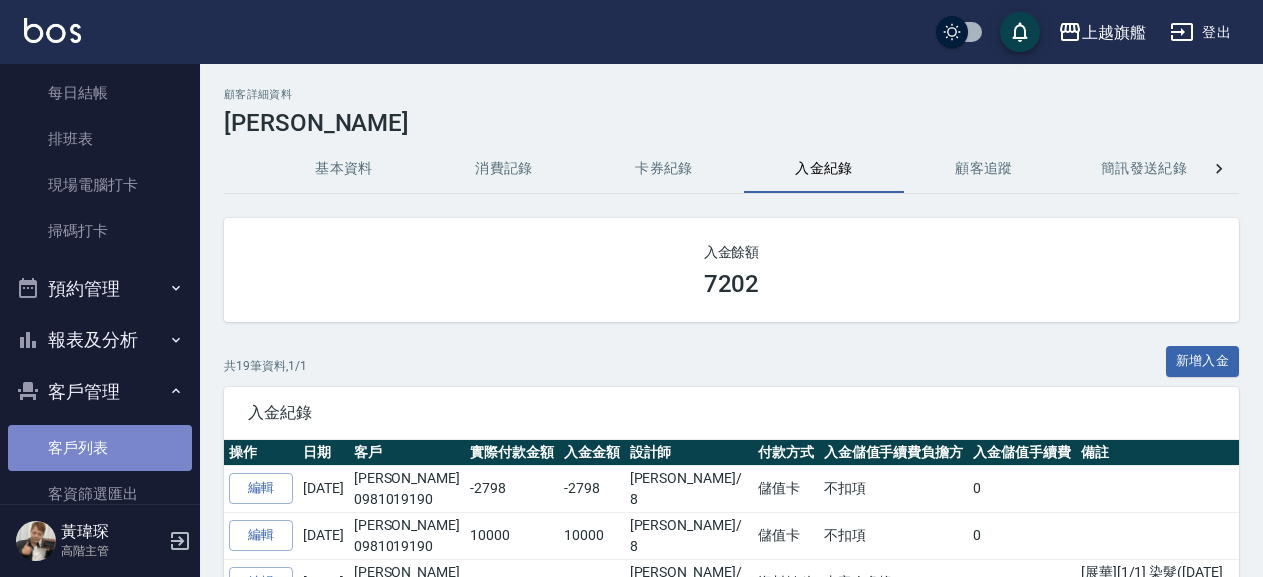 click on "客戶列表" at bounding box center [100, 448] 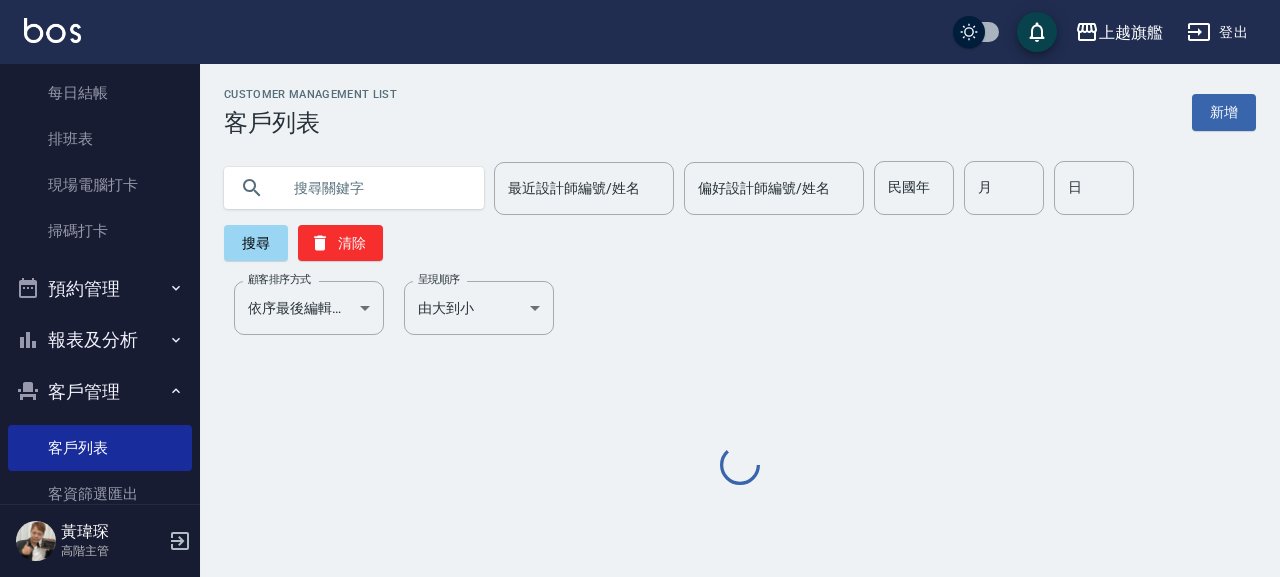click at bounding box center [374, 188] 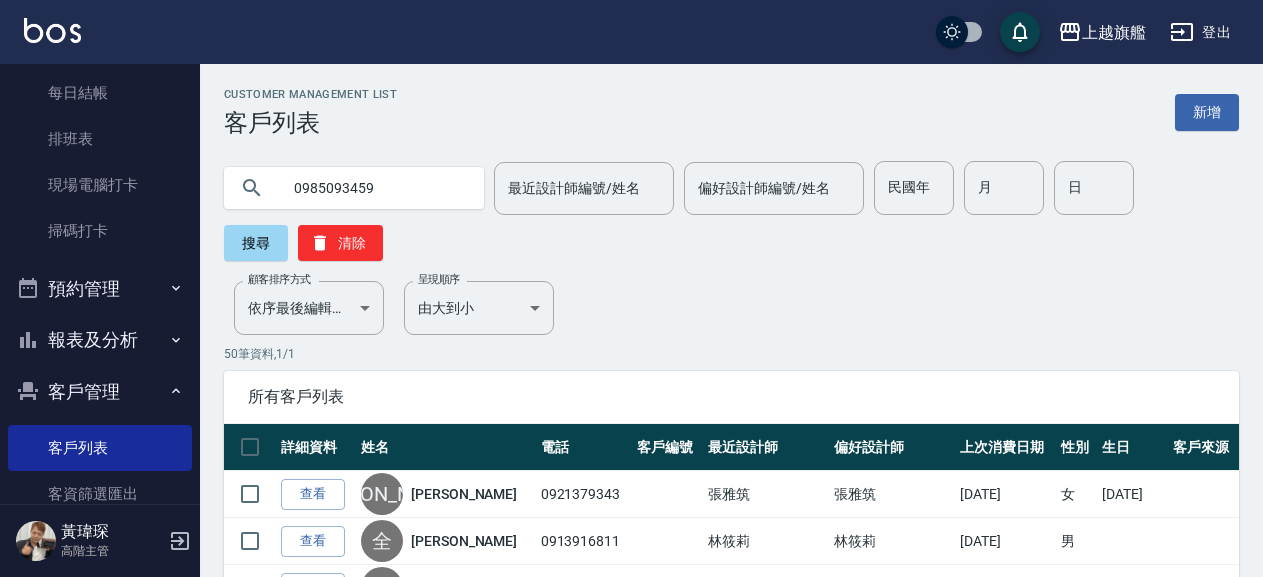 type on "0985093459" 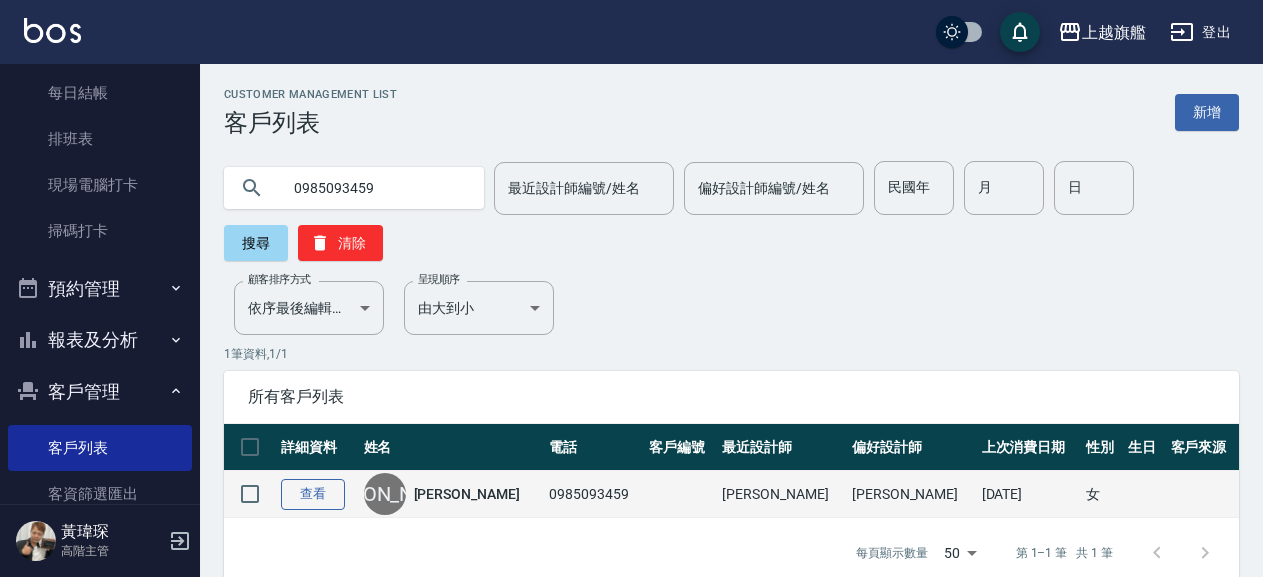 click on "查看" at bounding box center [313, 494] 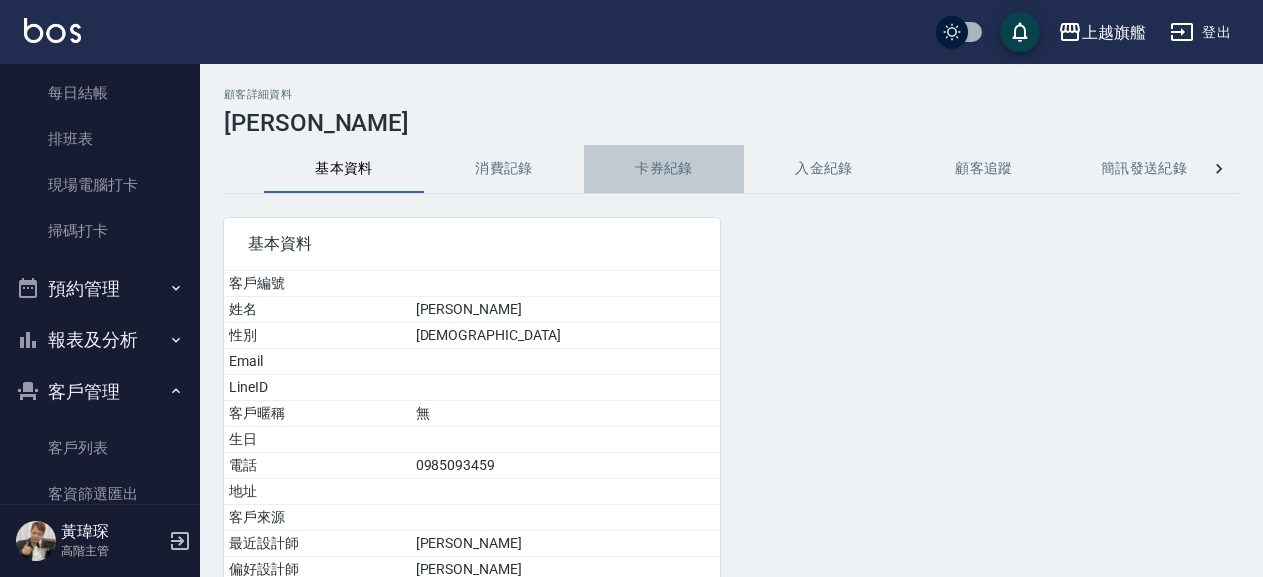 click on "卡券紀錄" at bounding box center [664, 169] 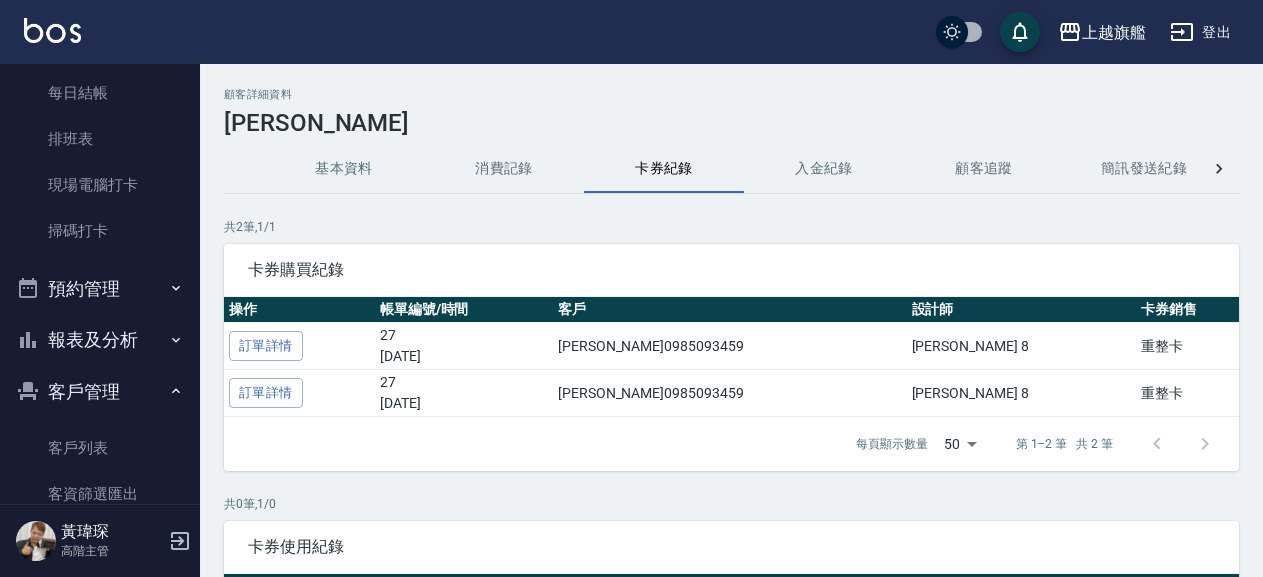 click on "入金紀錄" at bounding box center [824, 169] 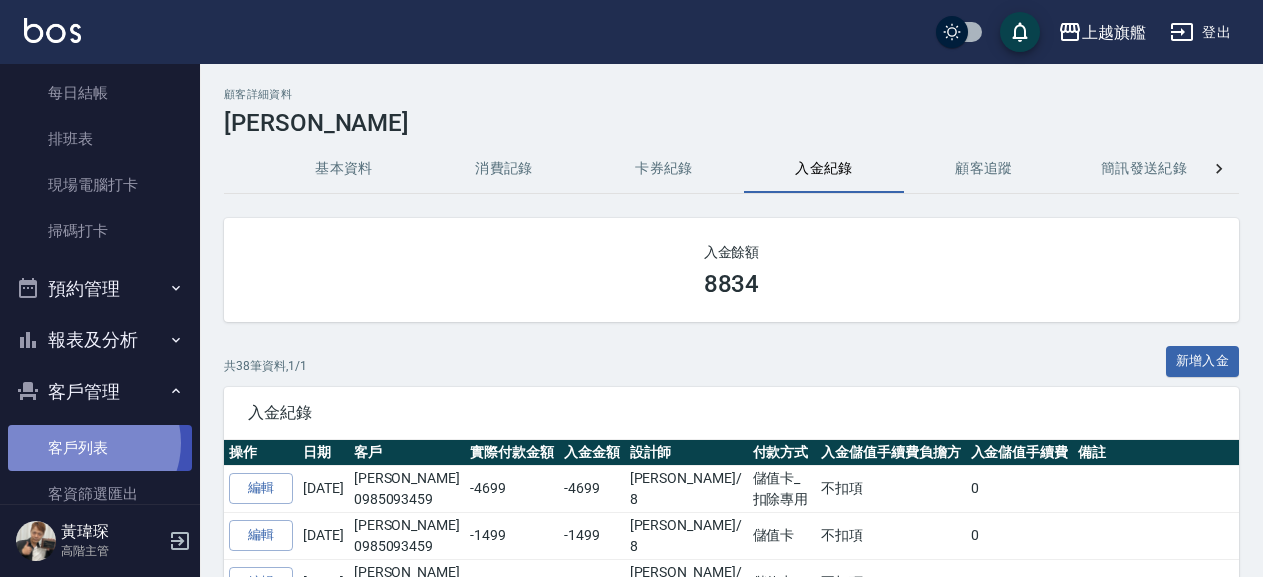 click on "客戶列表" at bounding box center [100, 448] 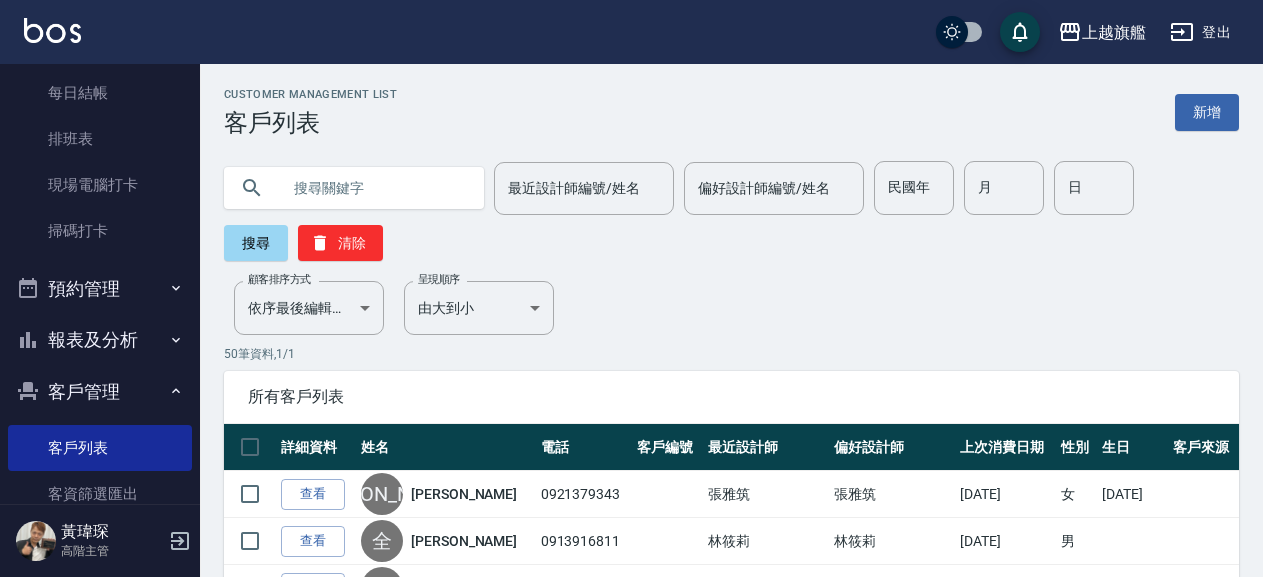 click at bounding box center (374, 188) 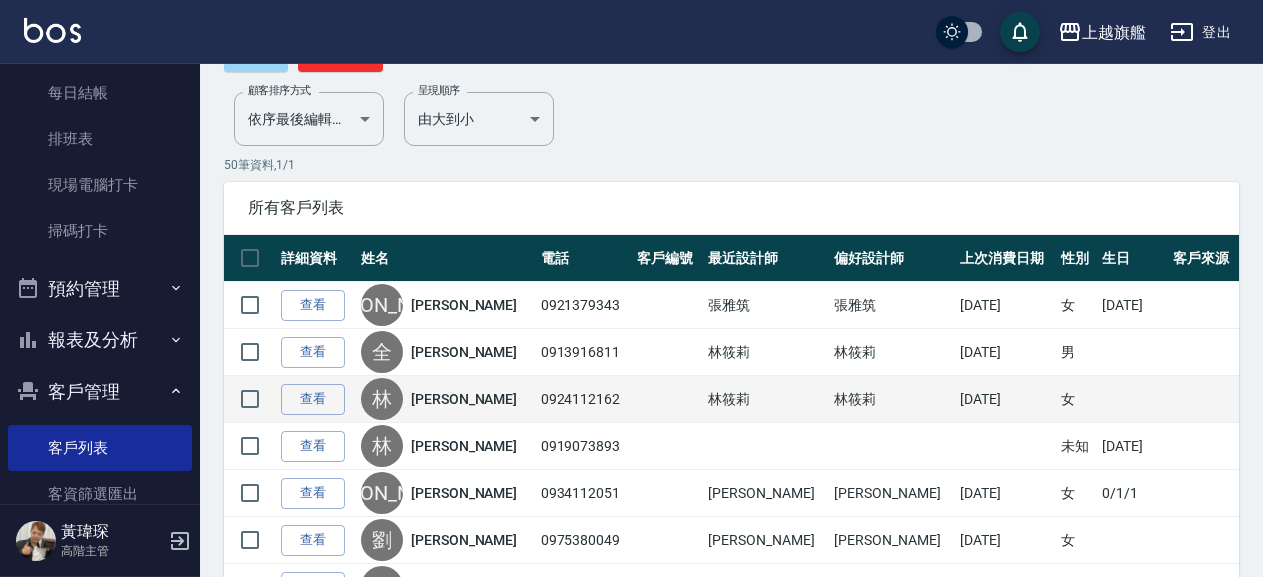 scroll, scrollTop: 216, scrollLeft: 0, axis: vertical 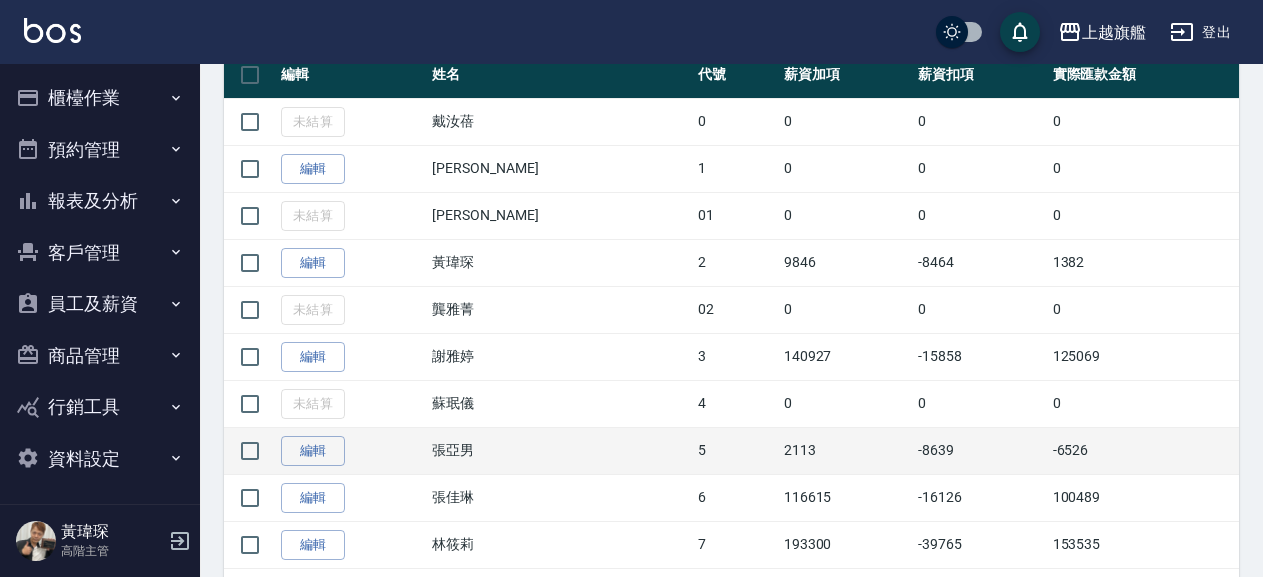 click on "-6526" at bounding box center (1143, 450) 